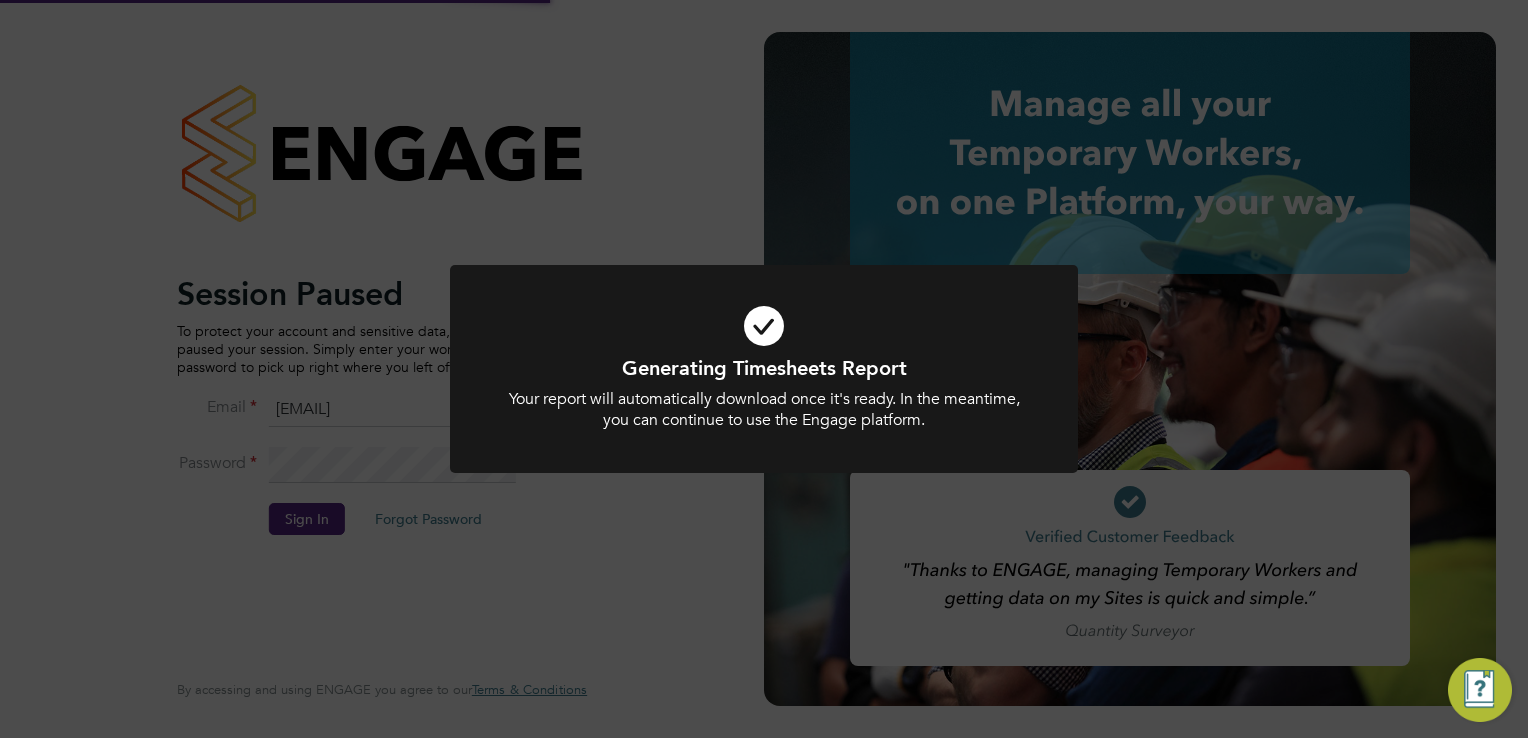 scroll, scrollTop: 0, scrollLeft: 0, axis: both 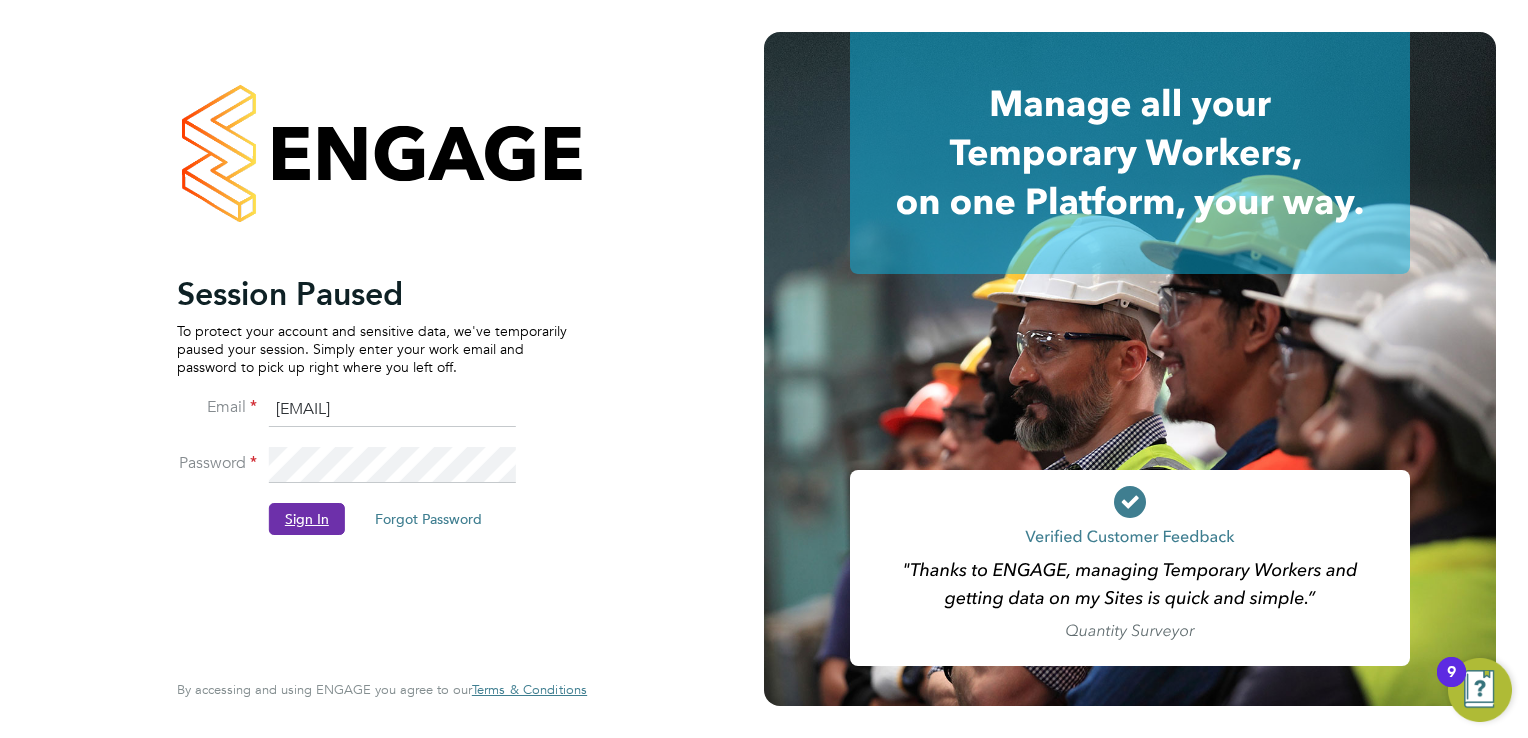 click on "Sign In" 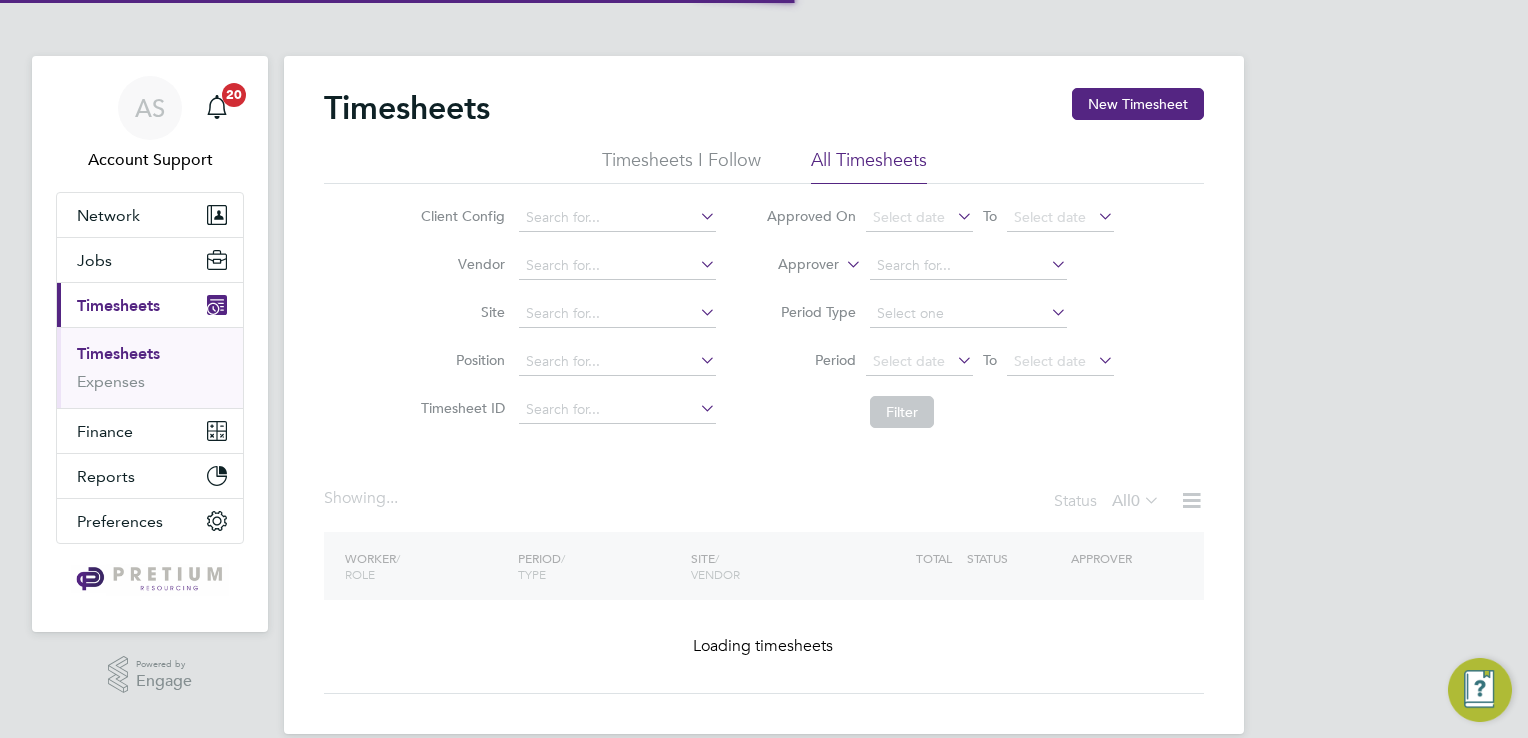 scroll, scrollTop: 0, scrollLeft: 0, axis: both 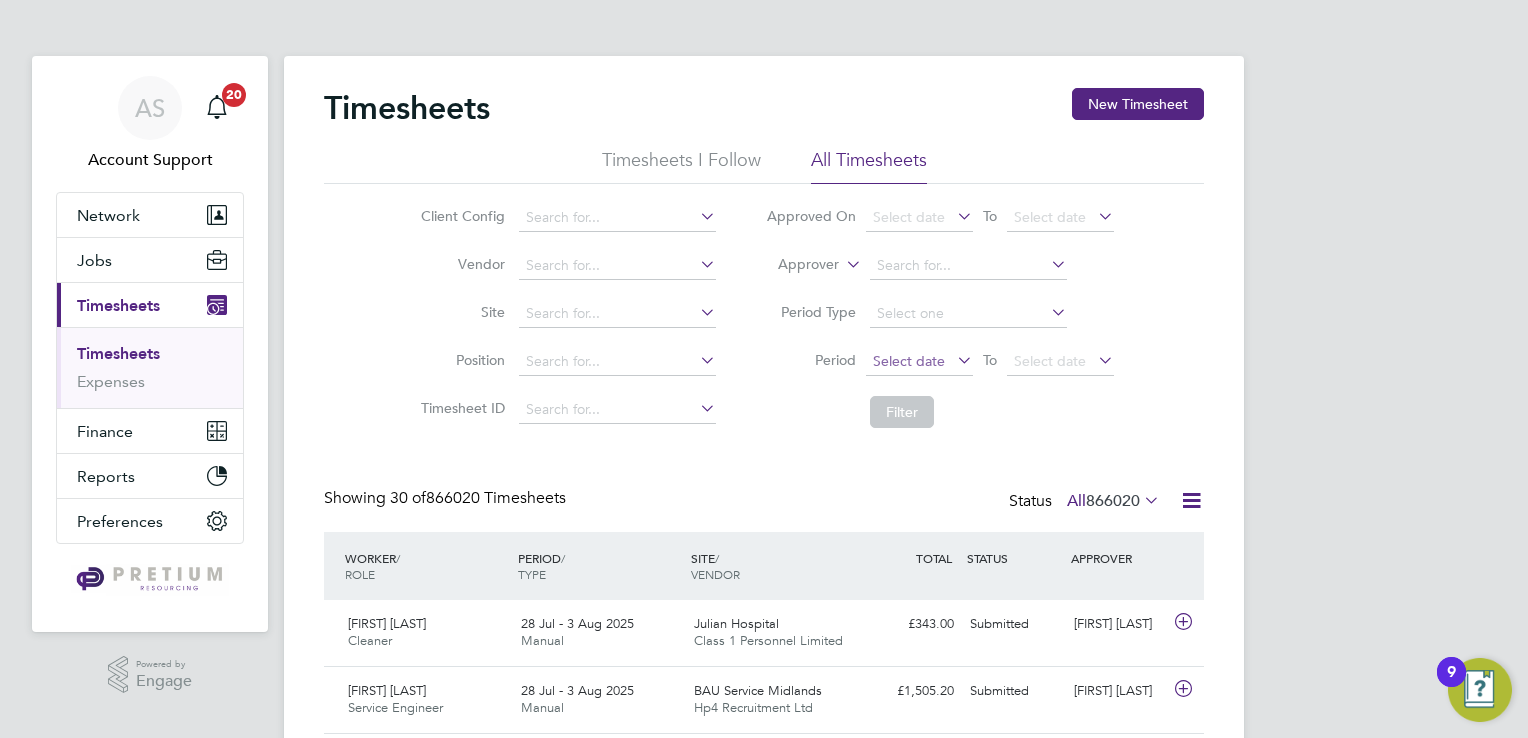 click on "Select date" 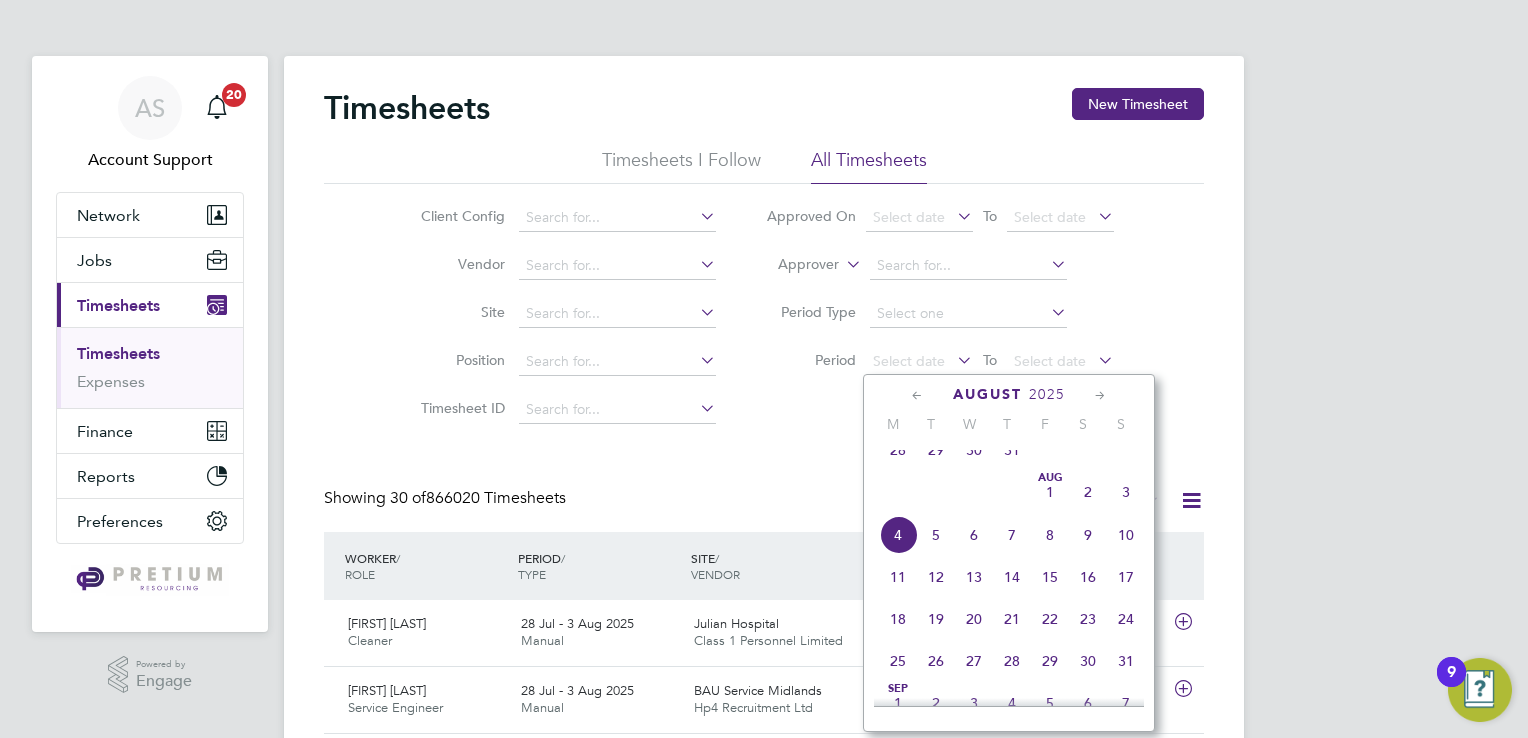 click on "28" 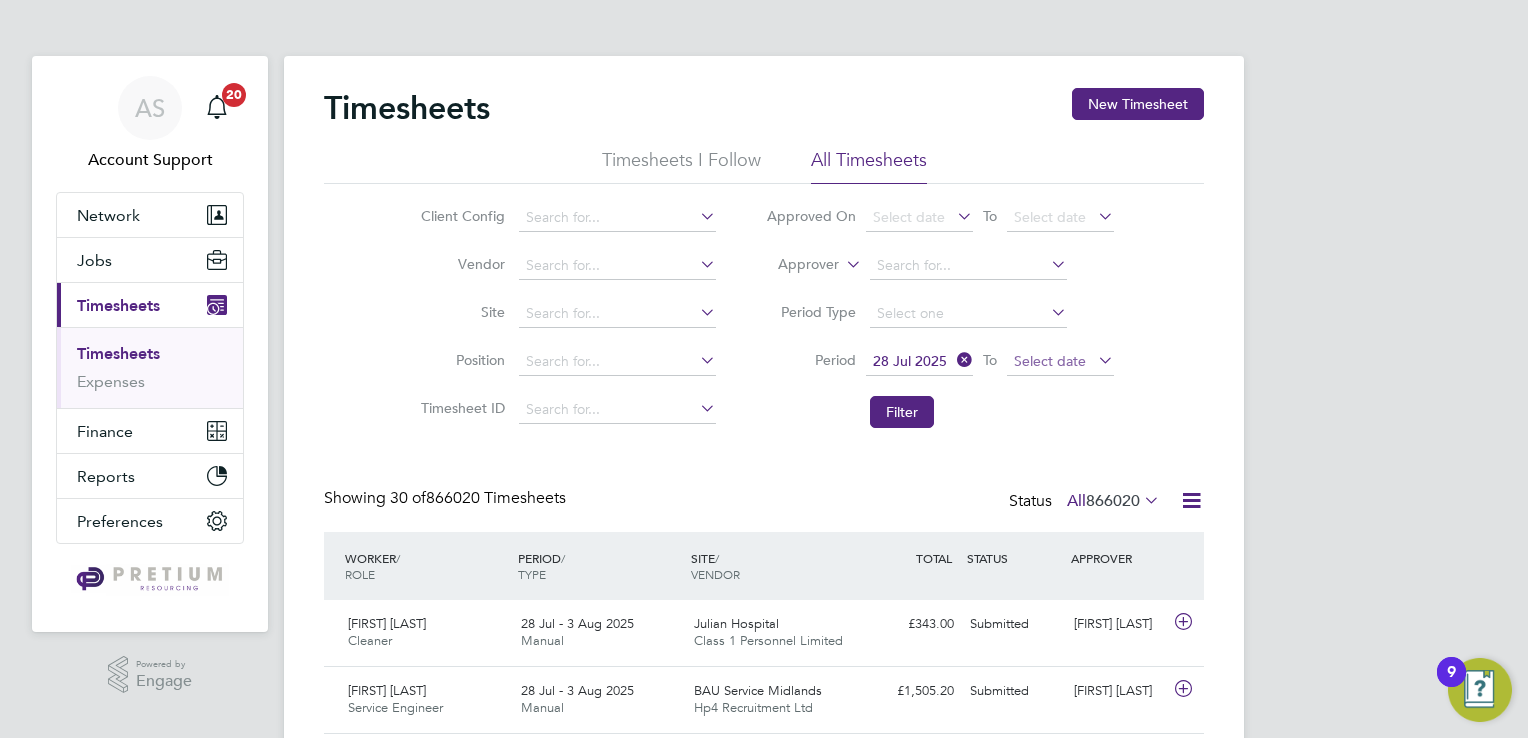 click on "Select date" 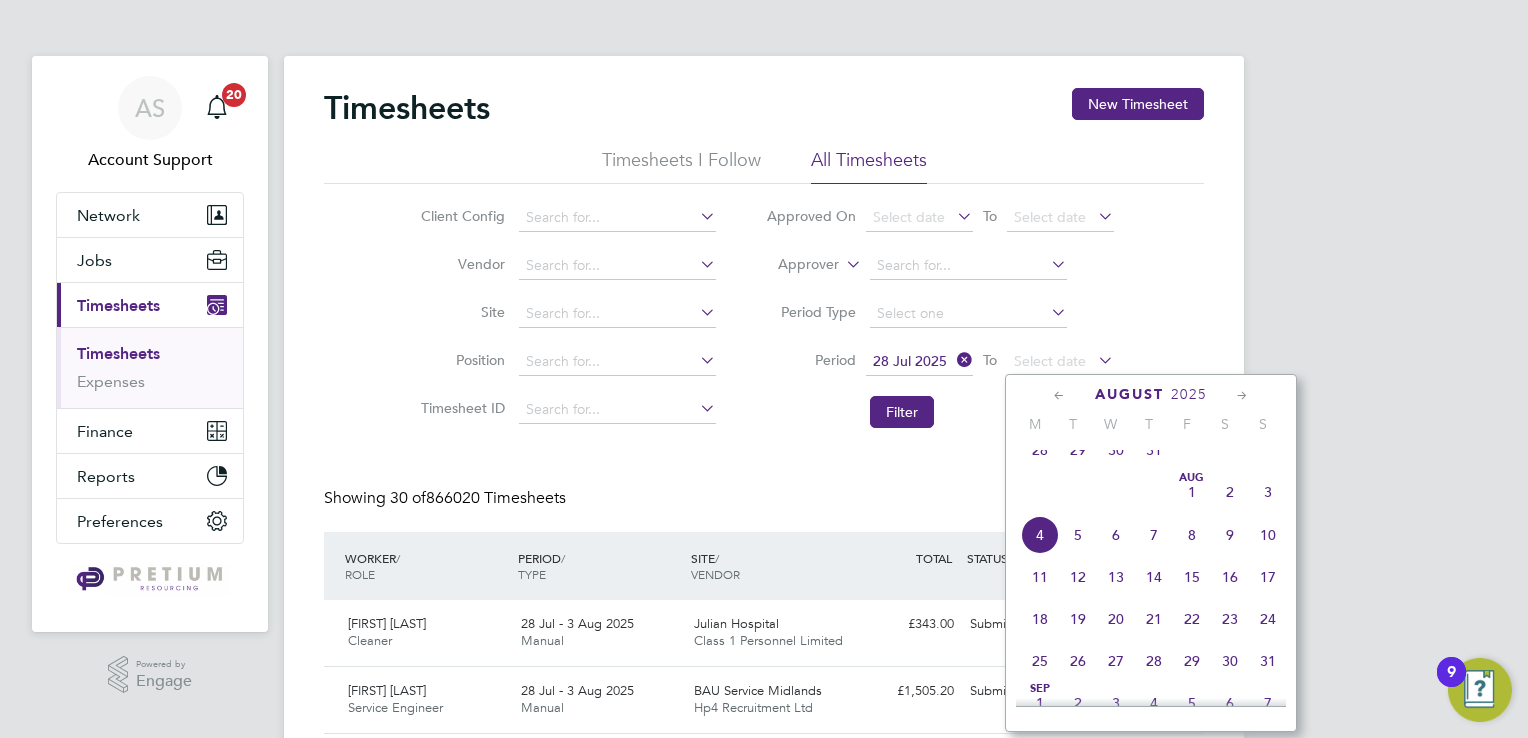 click on "3" 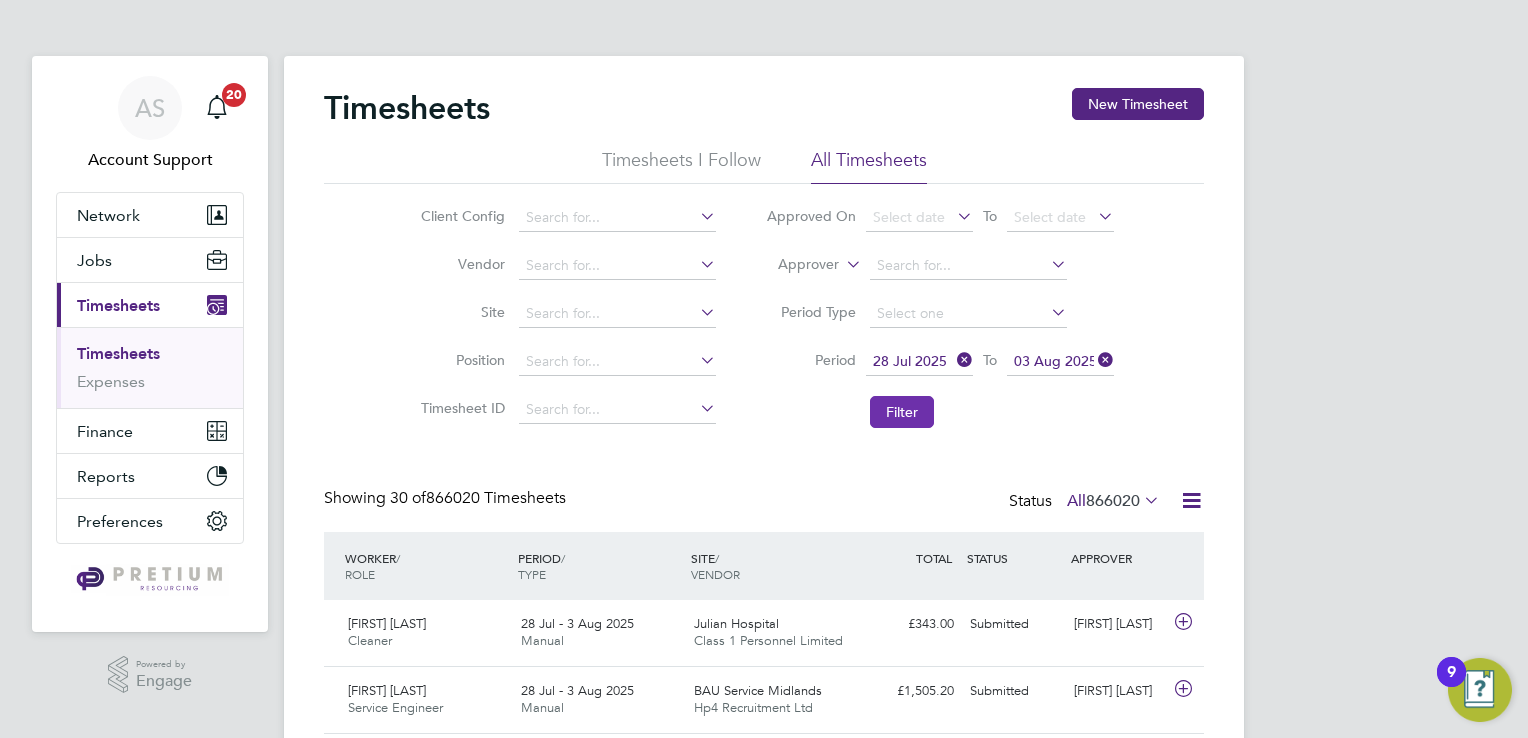 click on "Filter" 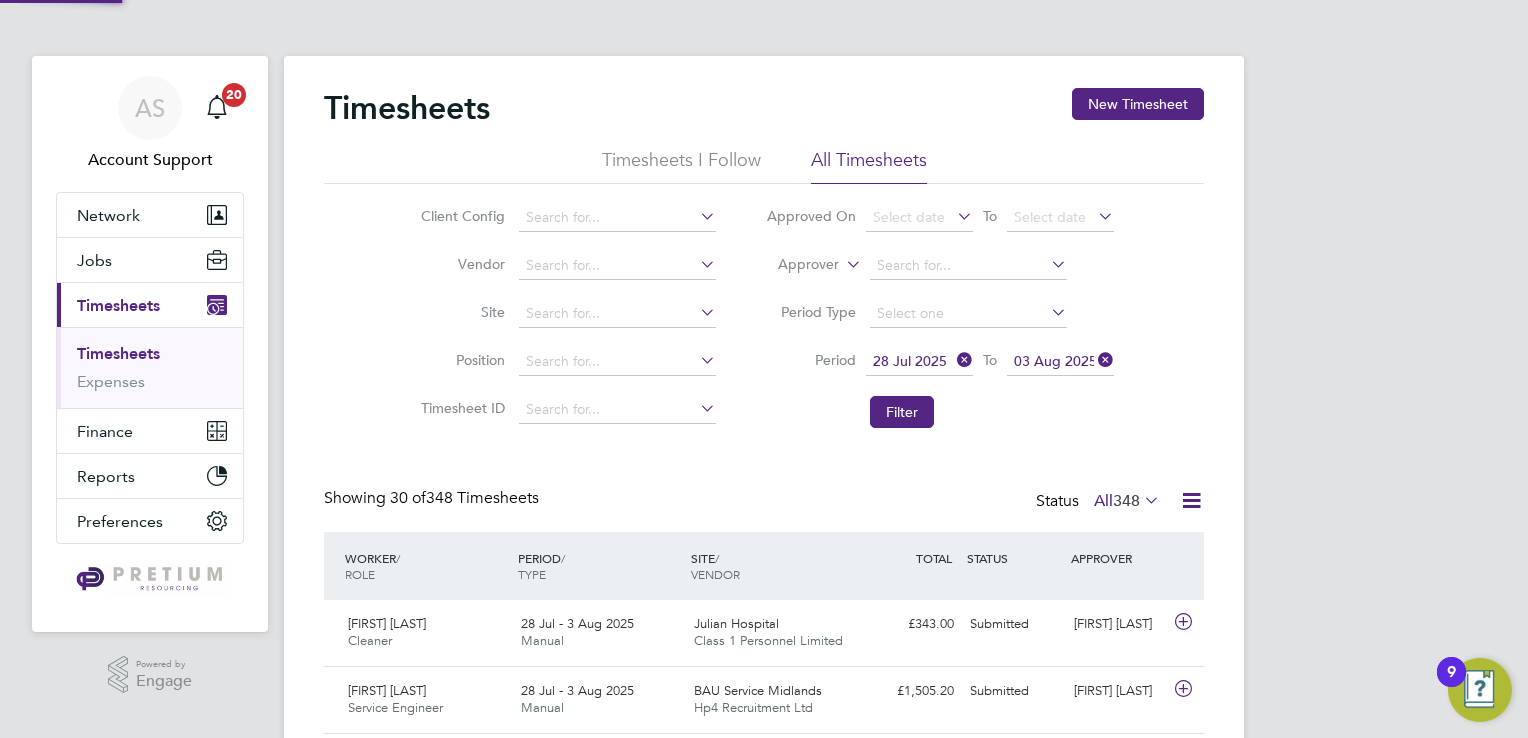 click 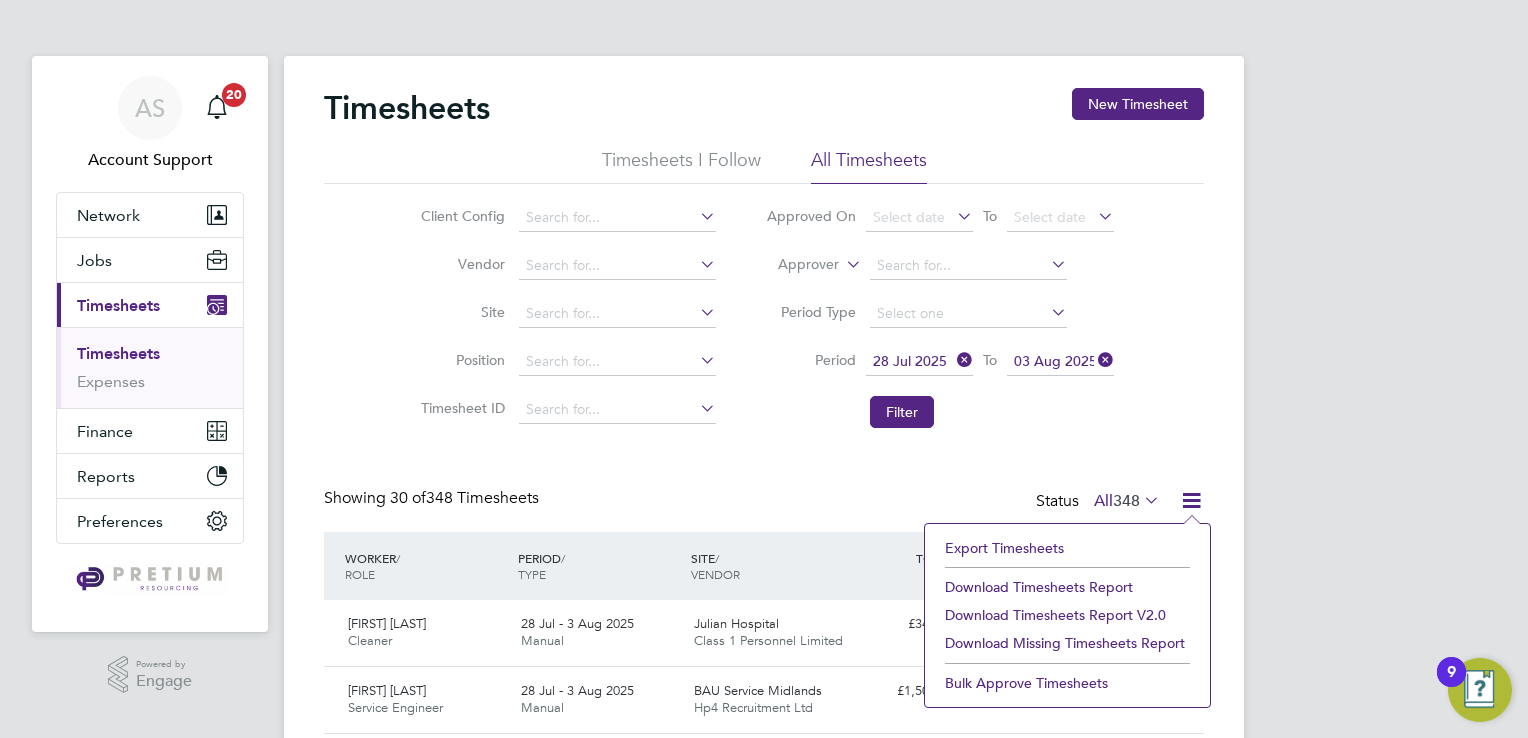 click on "Download Timesheets Report v2.0" 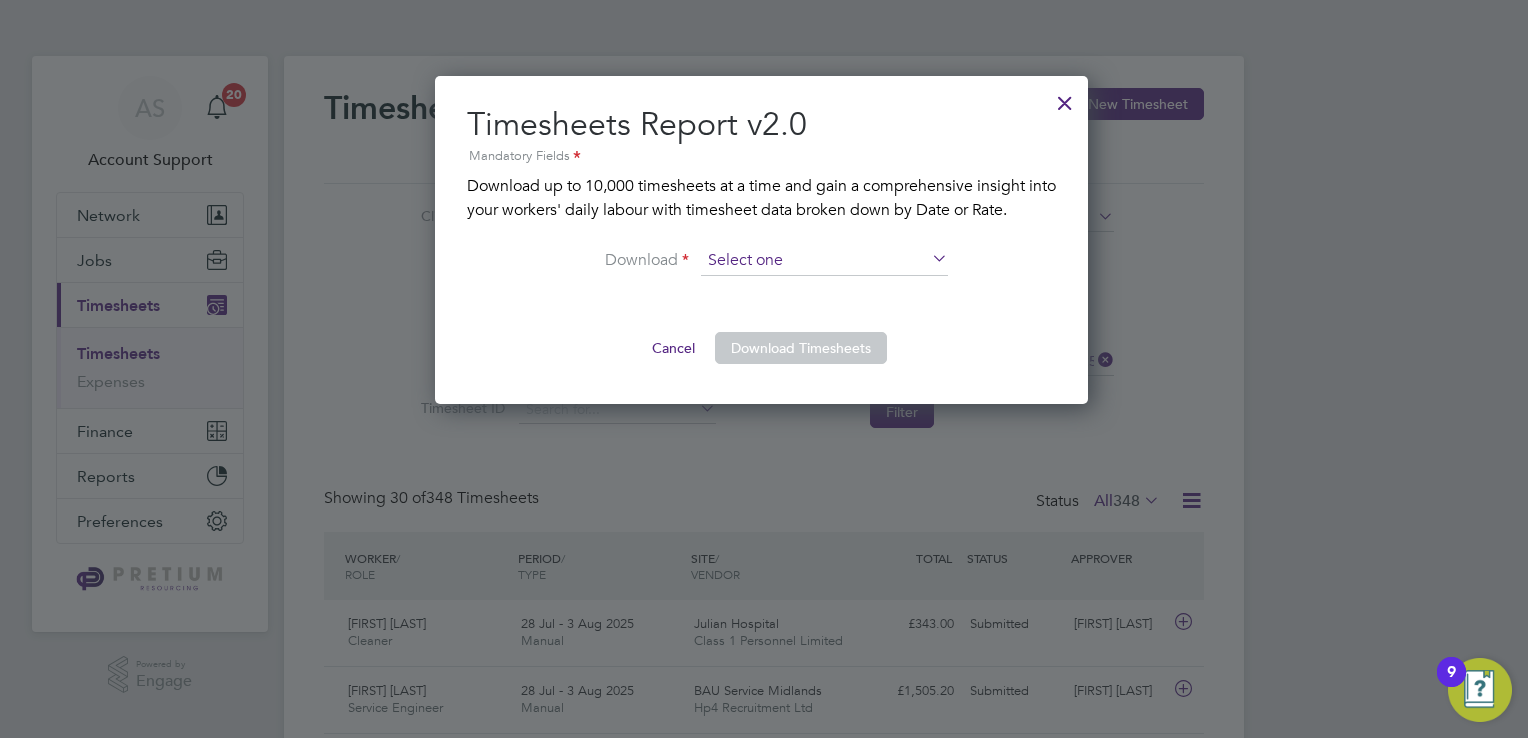 click at bounding box center [824, 261] 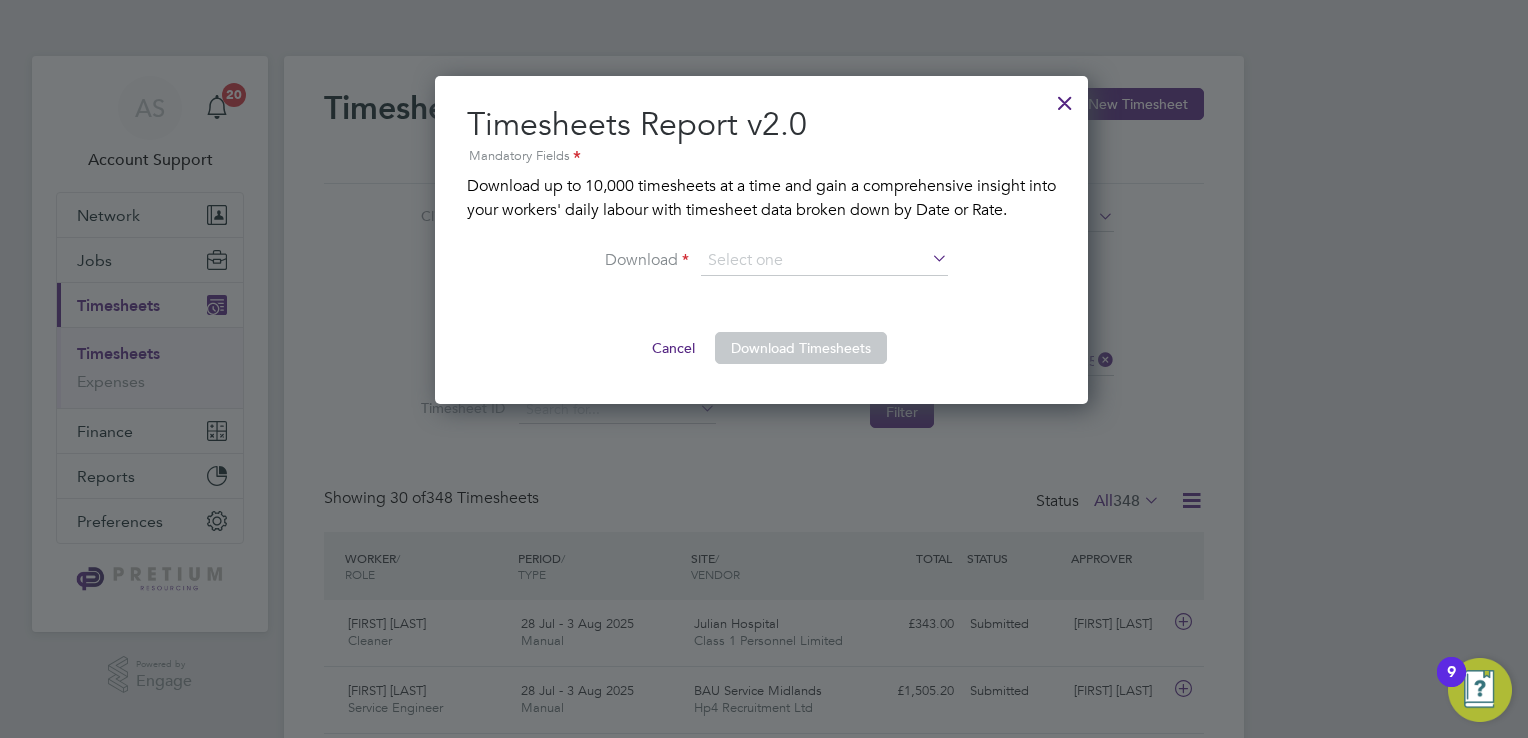 click on "By Rate" 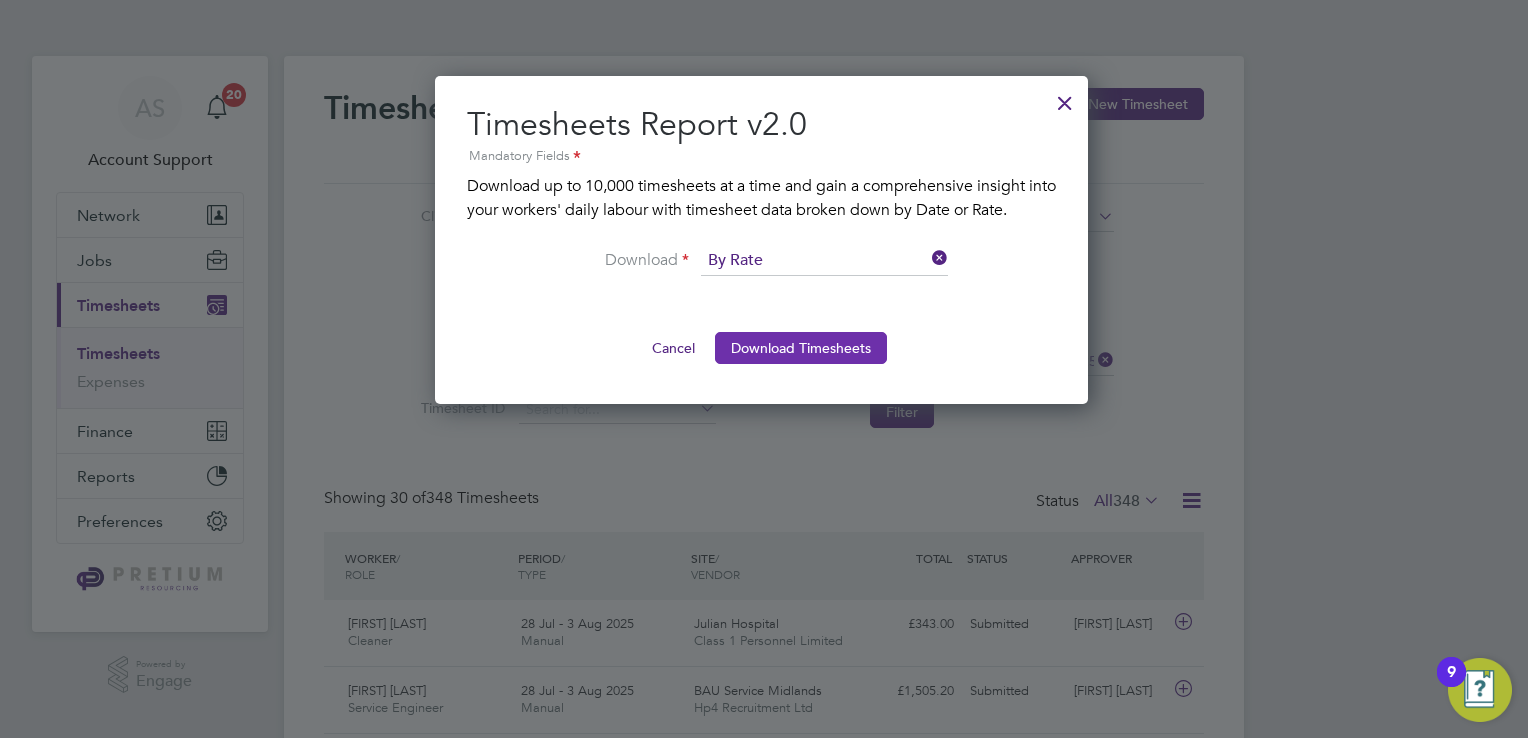 click on "Download Timesheets" at bounding box center [801, 348] 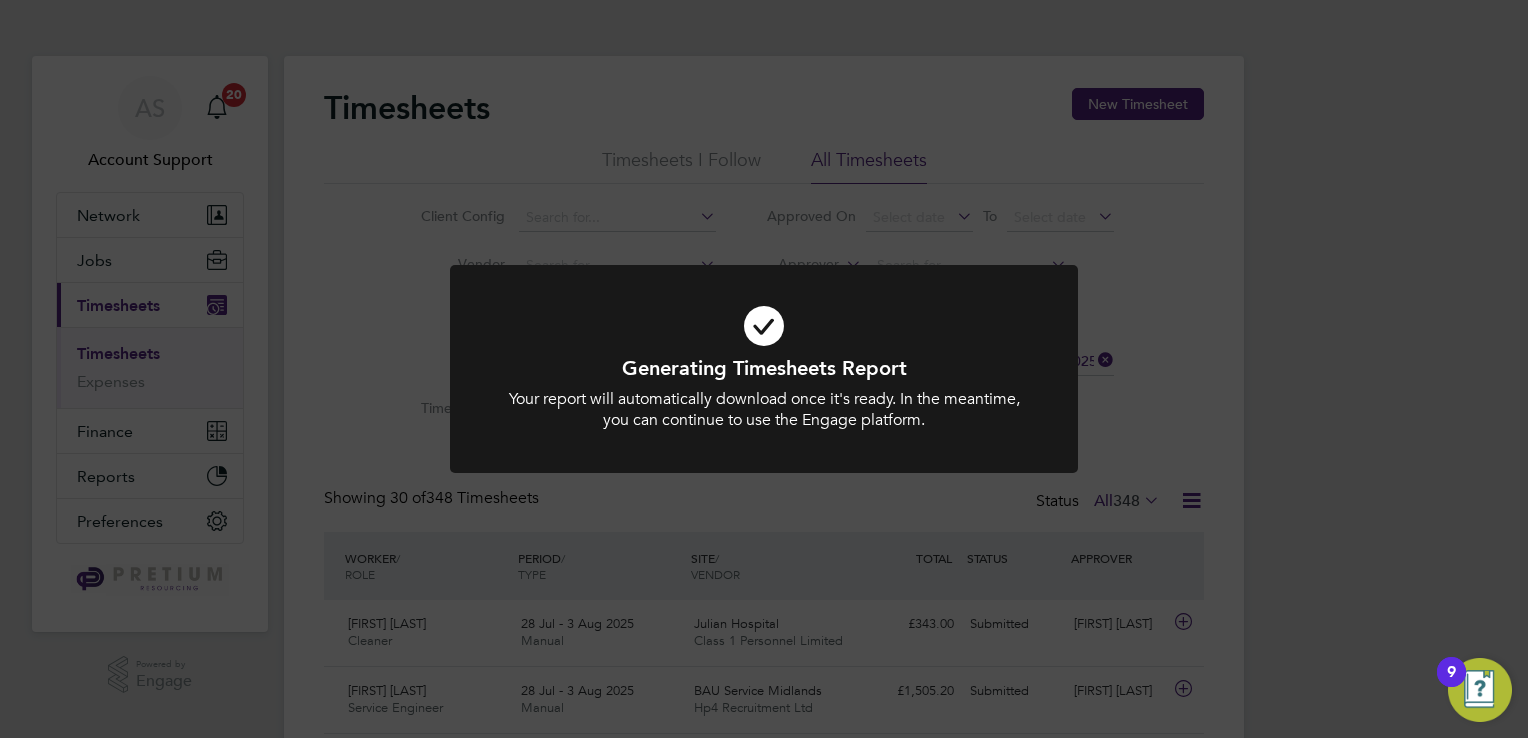 click on "Generating Timesheets Report Your report will automatically download once it's ready. In the meantime, you can continue to use the Engage platform. Cancel Okay" 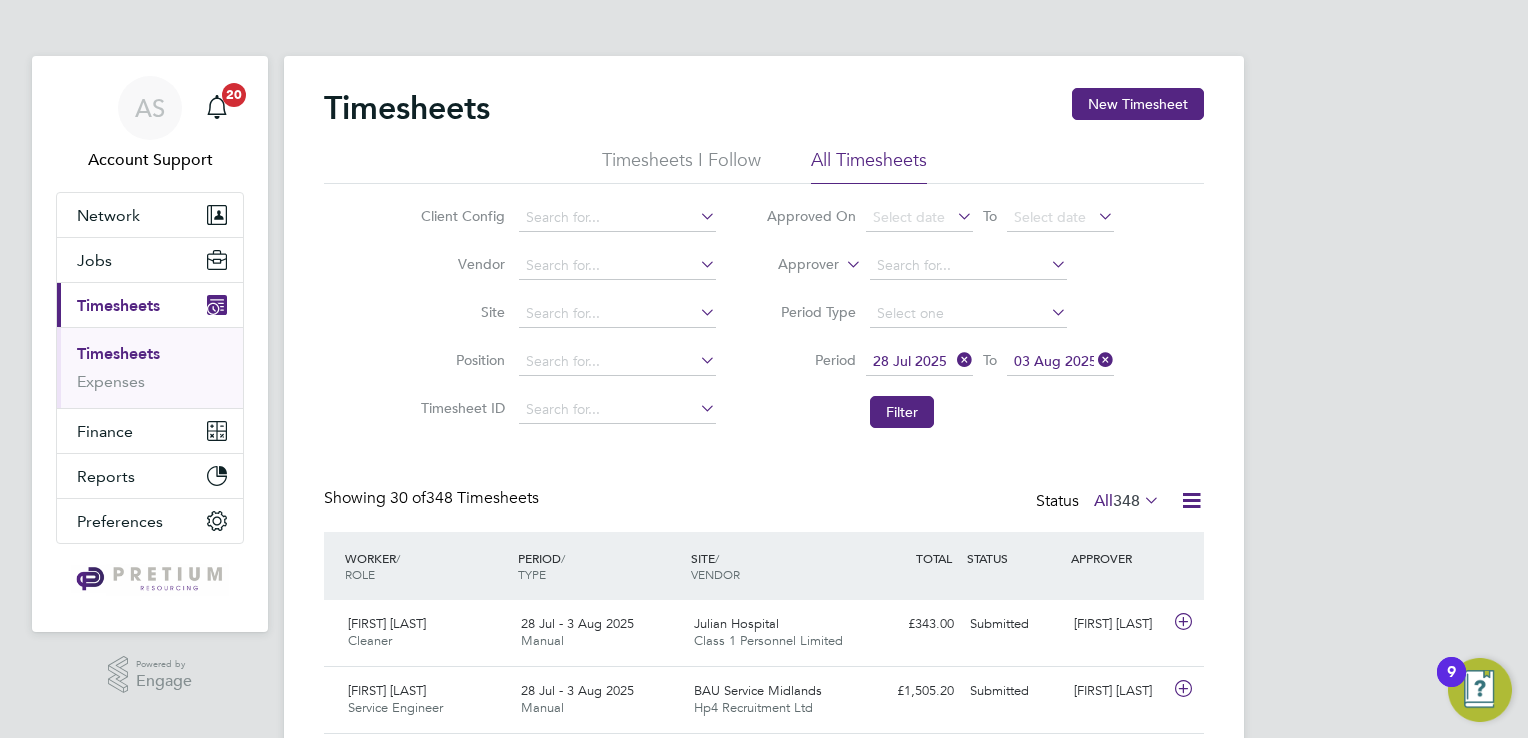 click 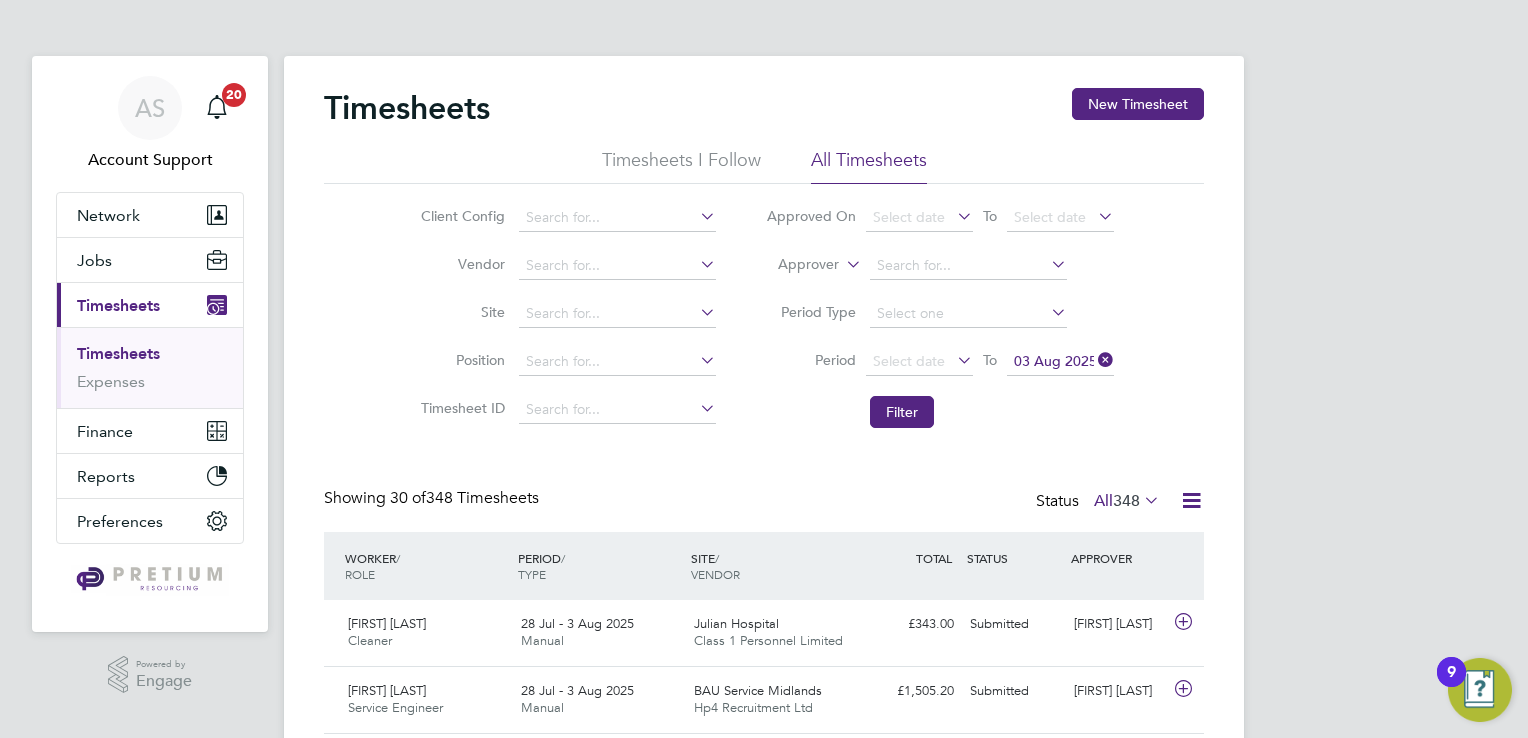 click 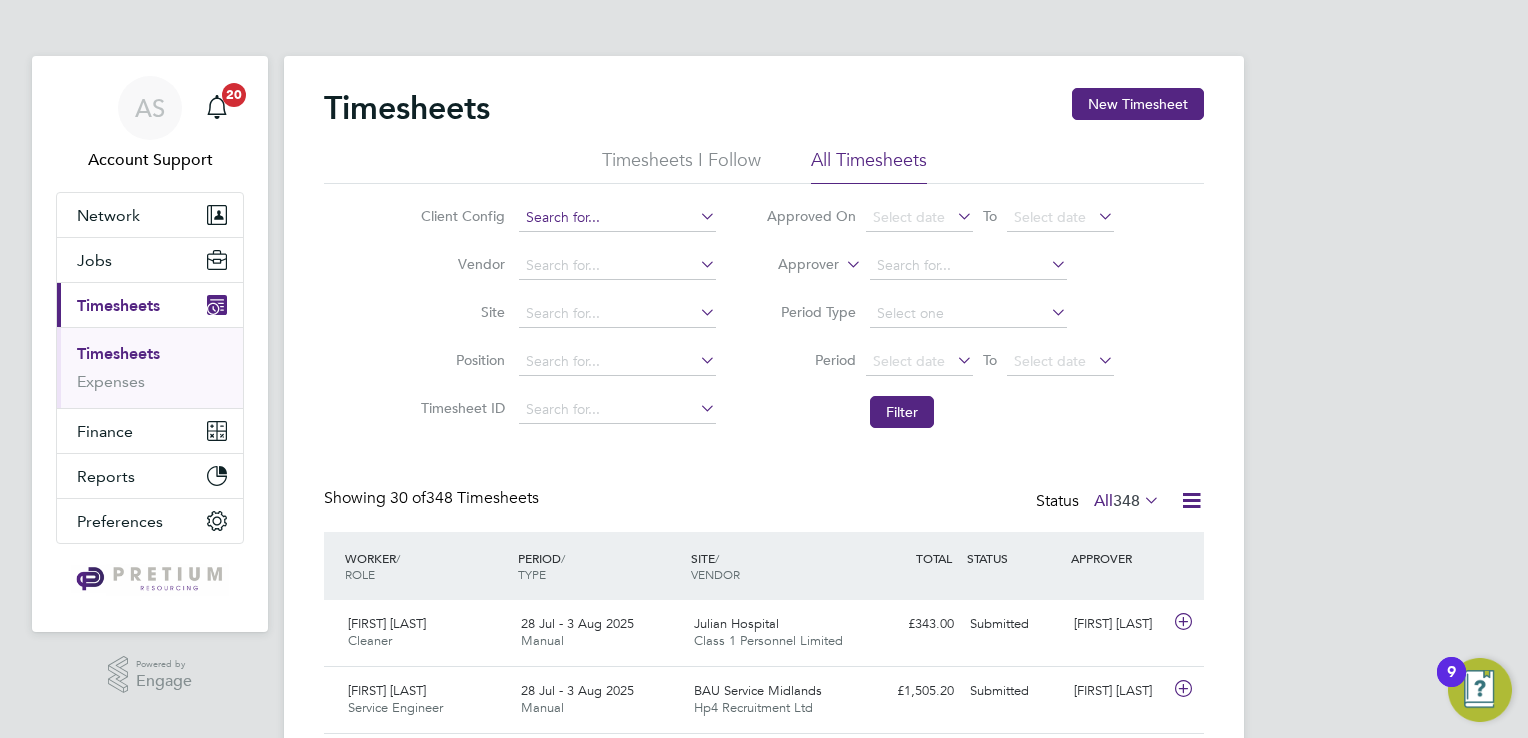 click 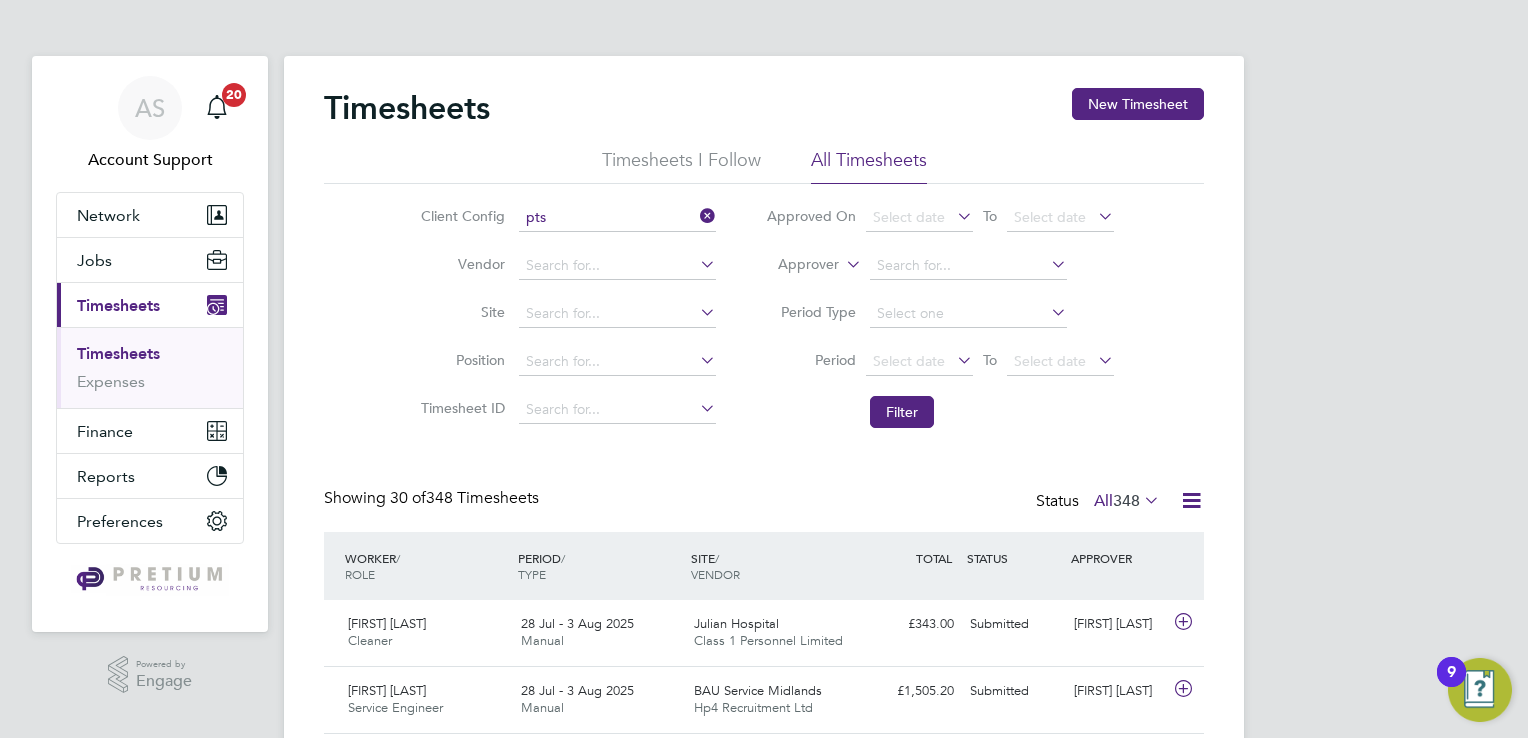click on "G4S  PTS  - Operational" 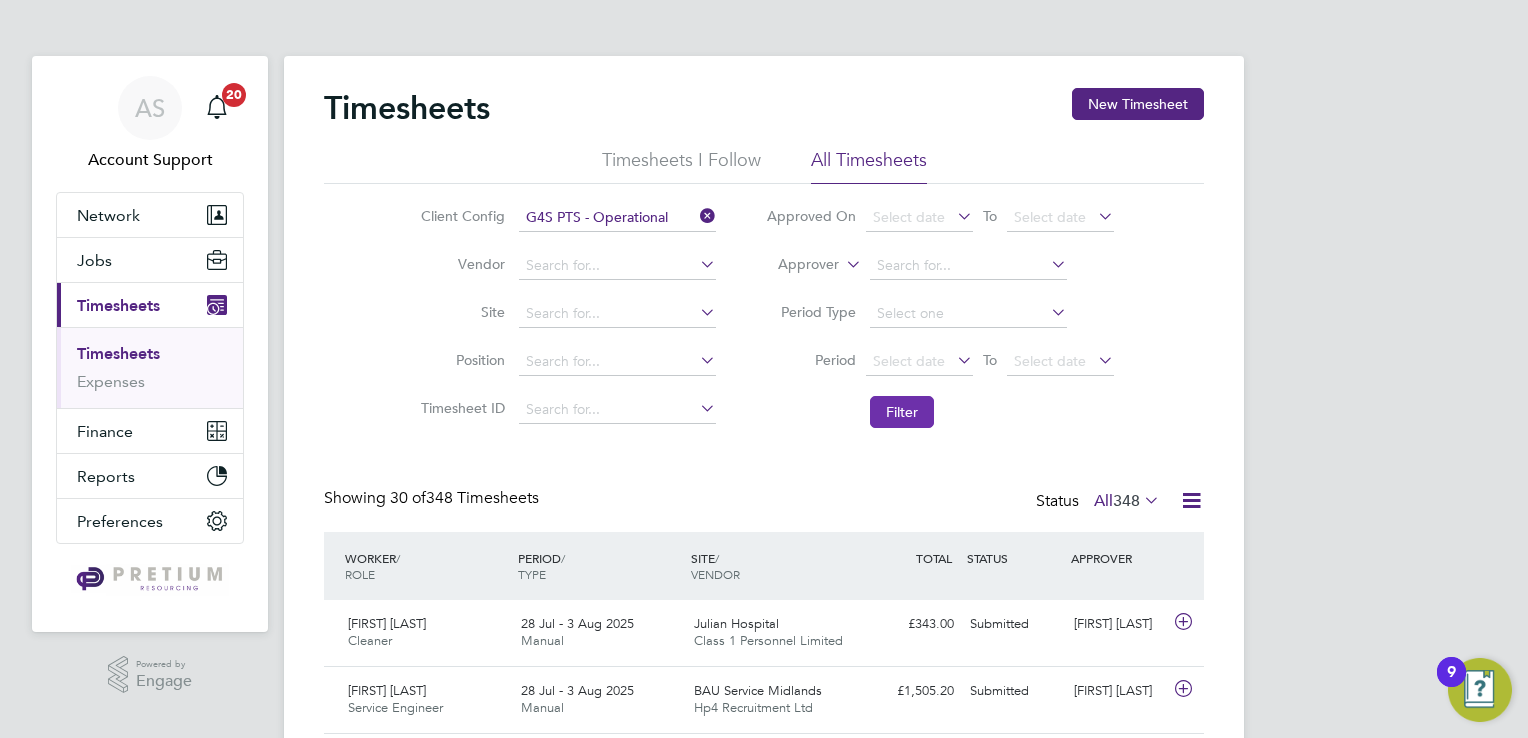 click on "Filter" 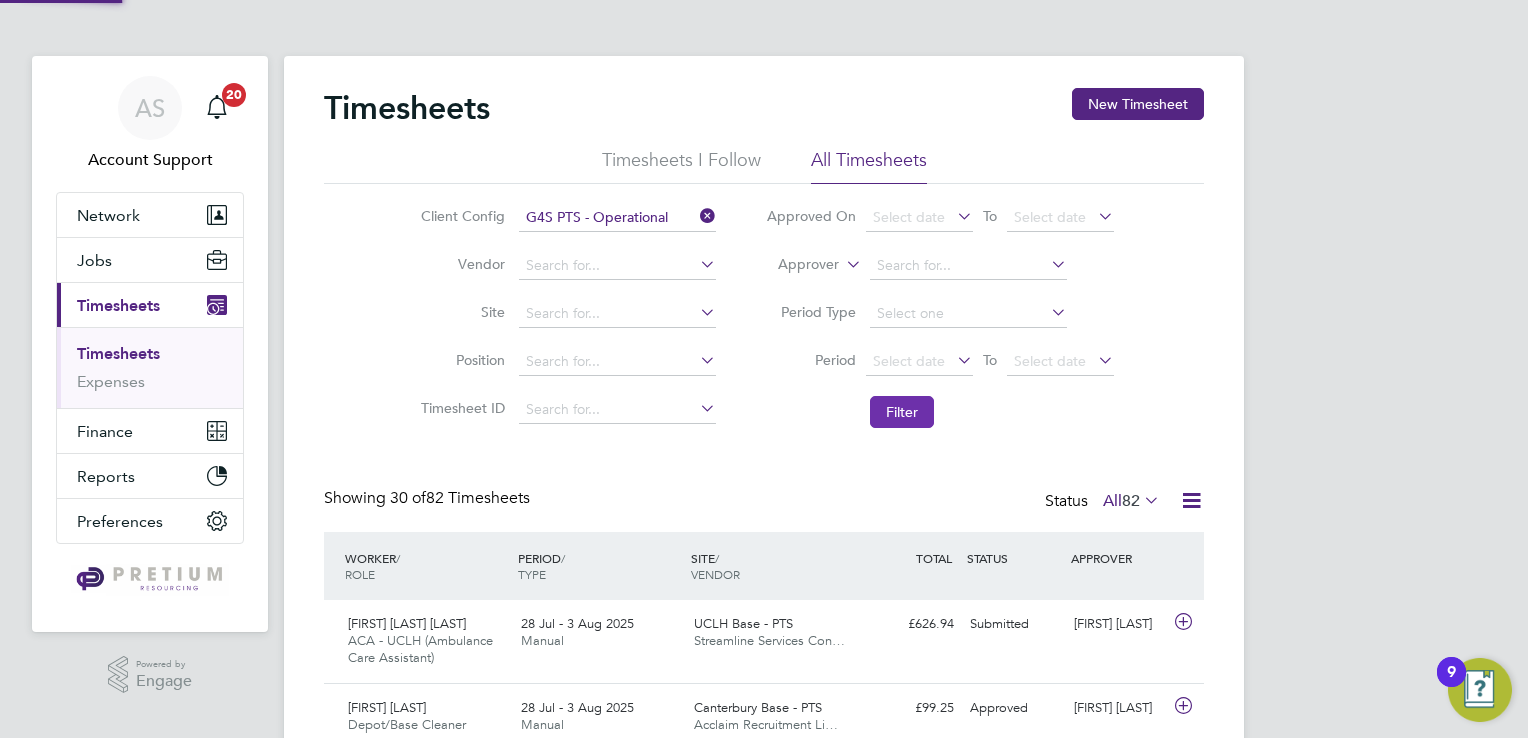 scroll, scrollTop: 10, scrollLeft: 10, axis: both 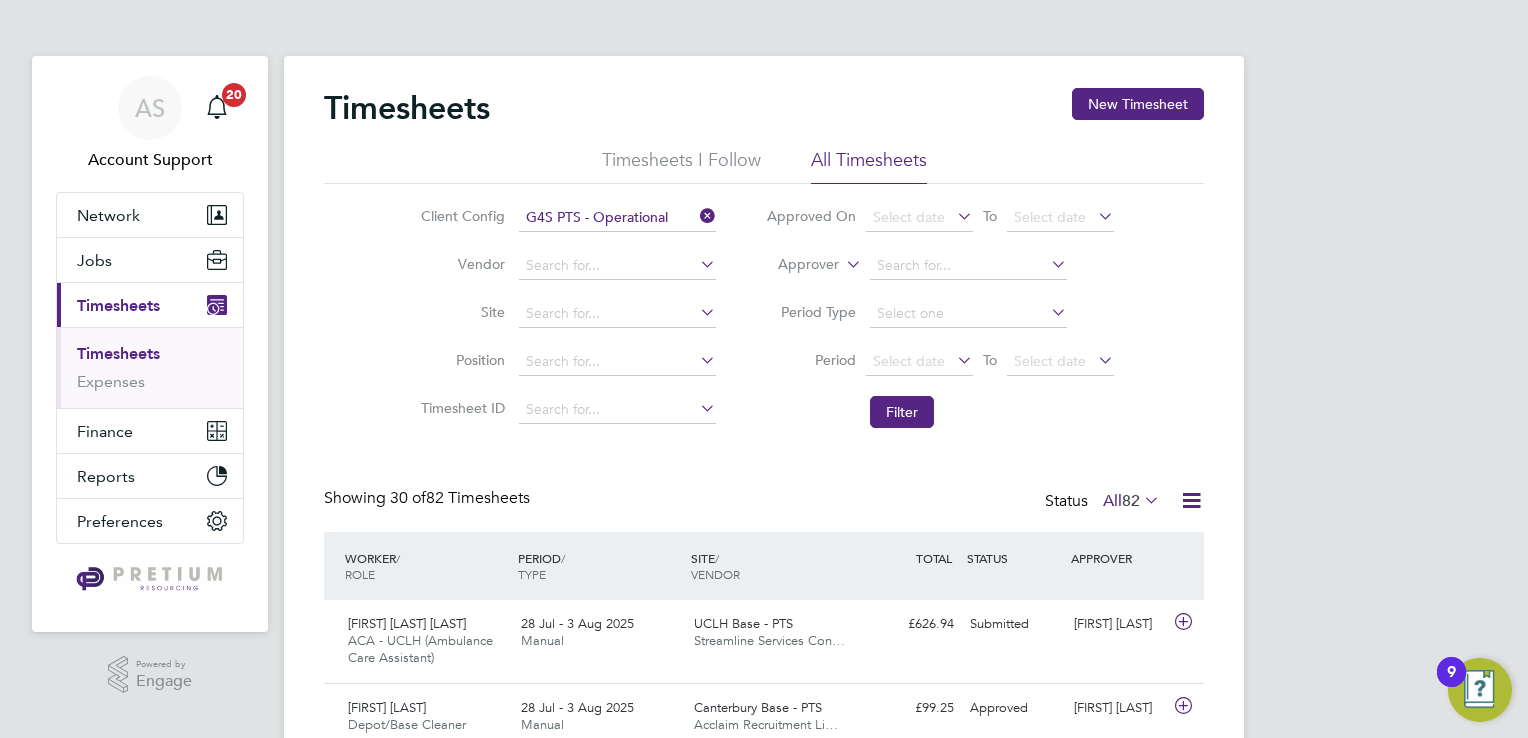 click 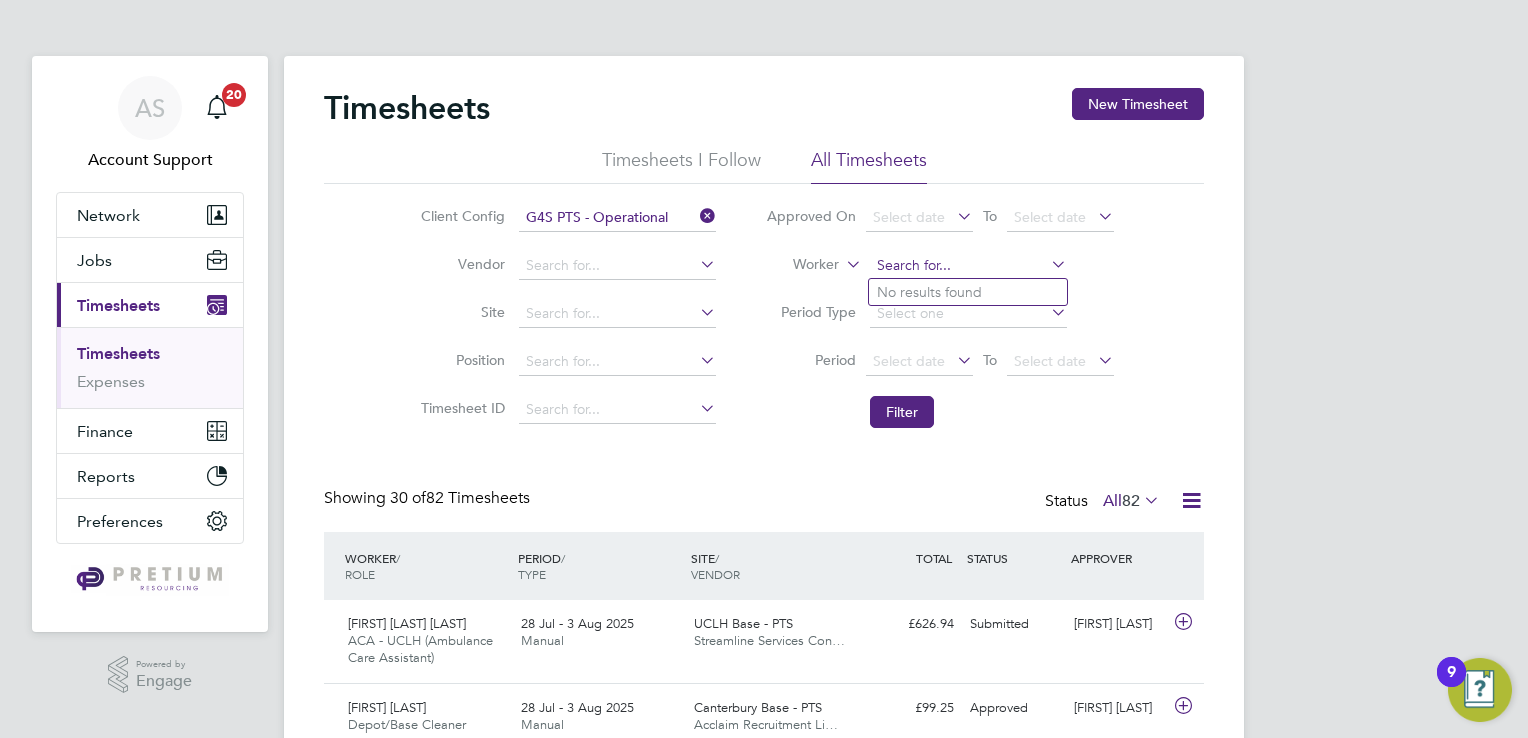 click 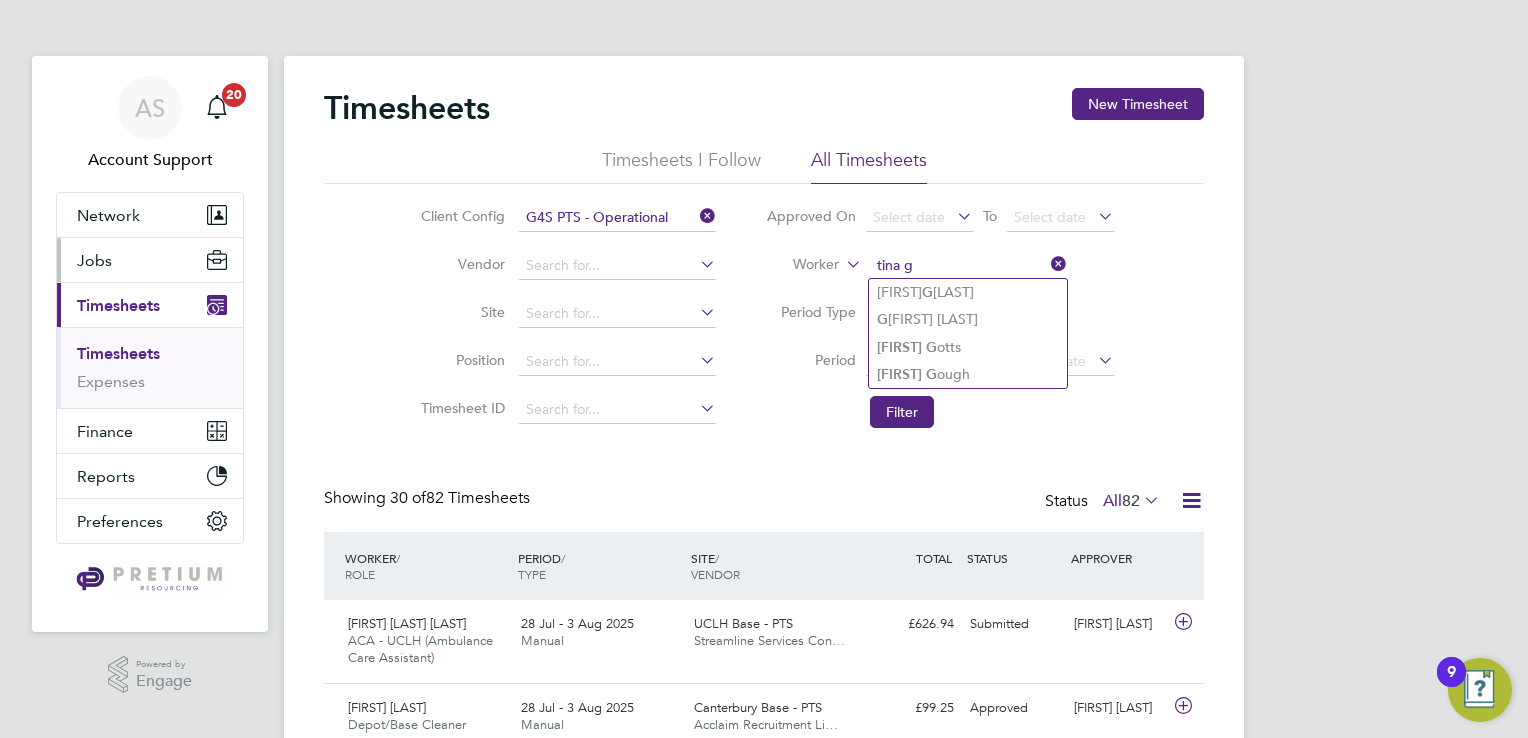 type on "[FIRST] [LAST]" 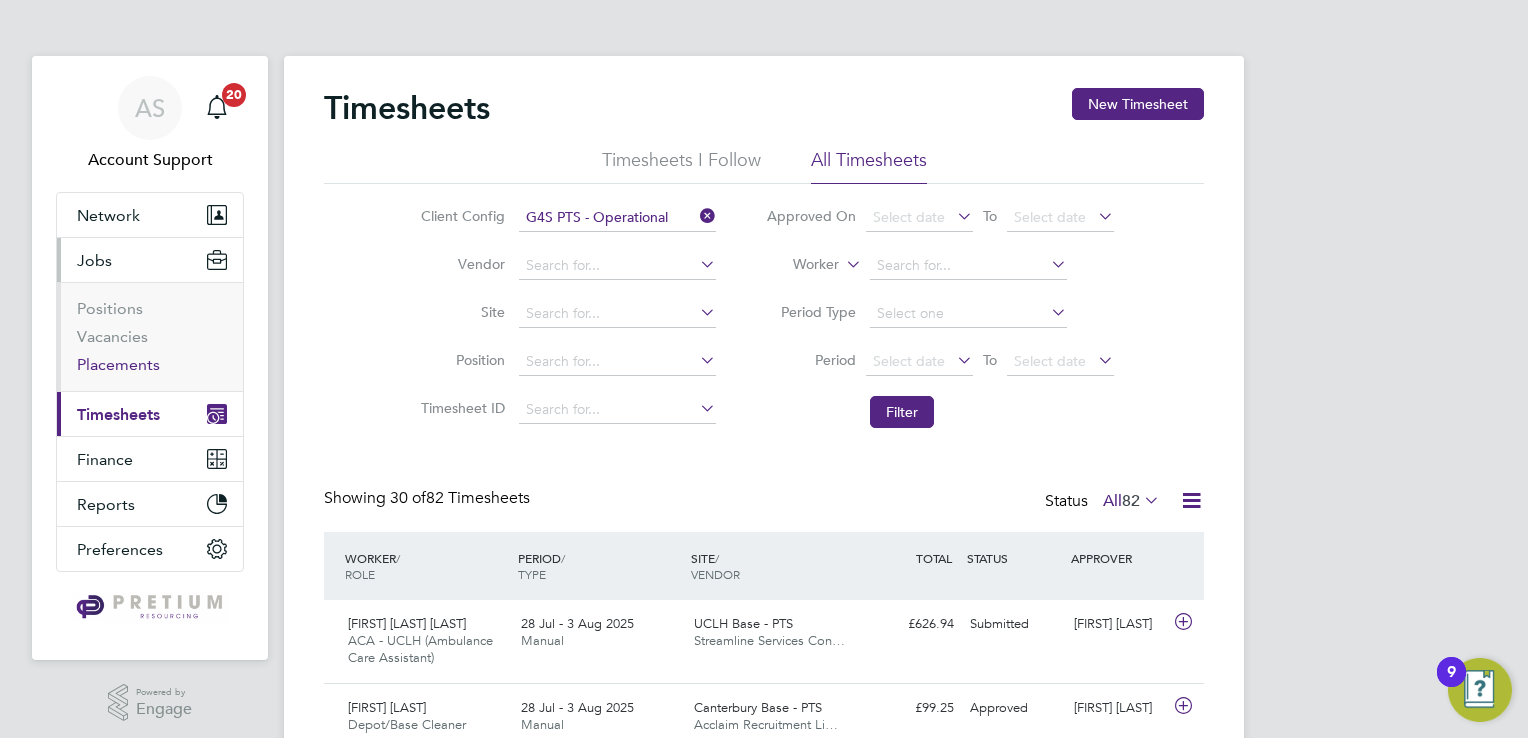 click on "Placements" at bounding box center (118, 364) 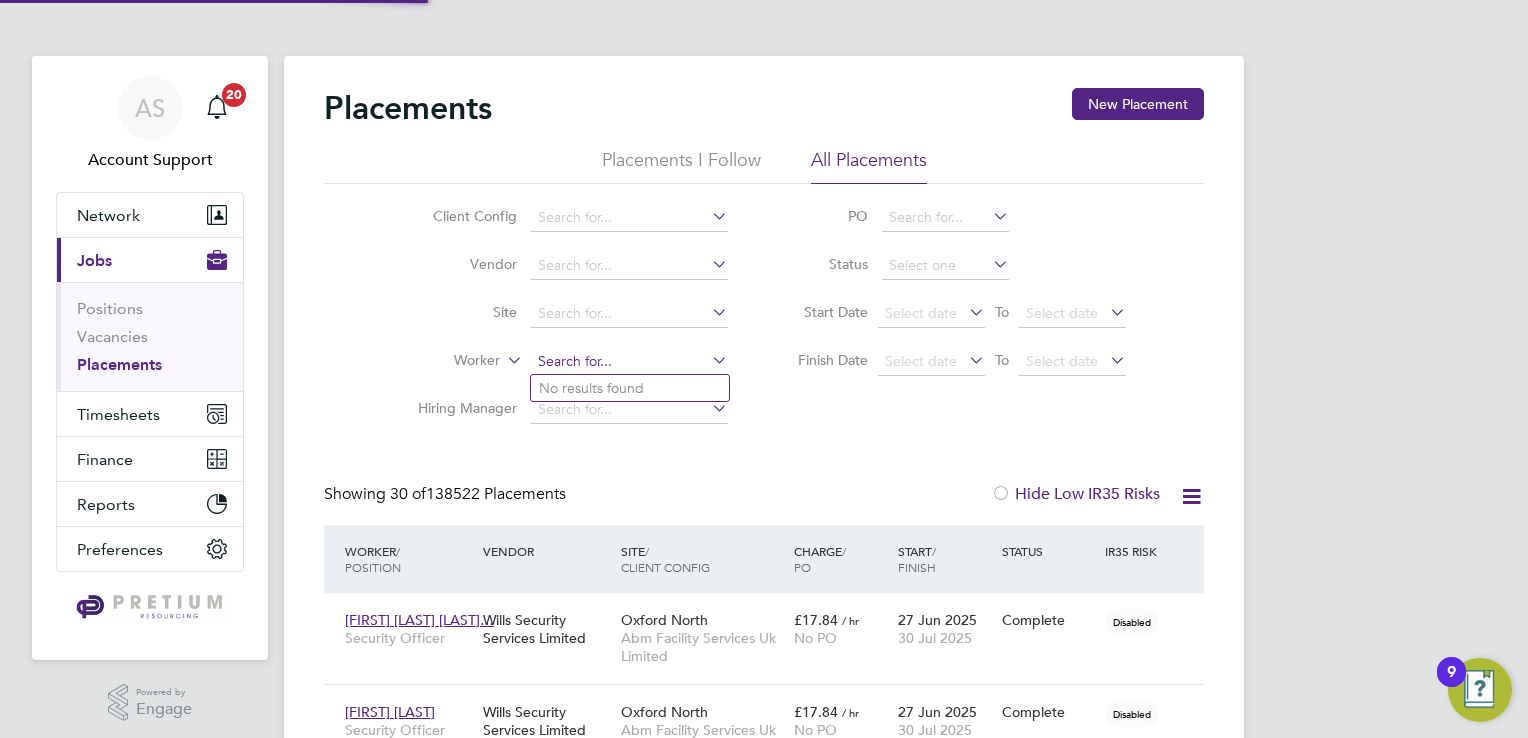 click 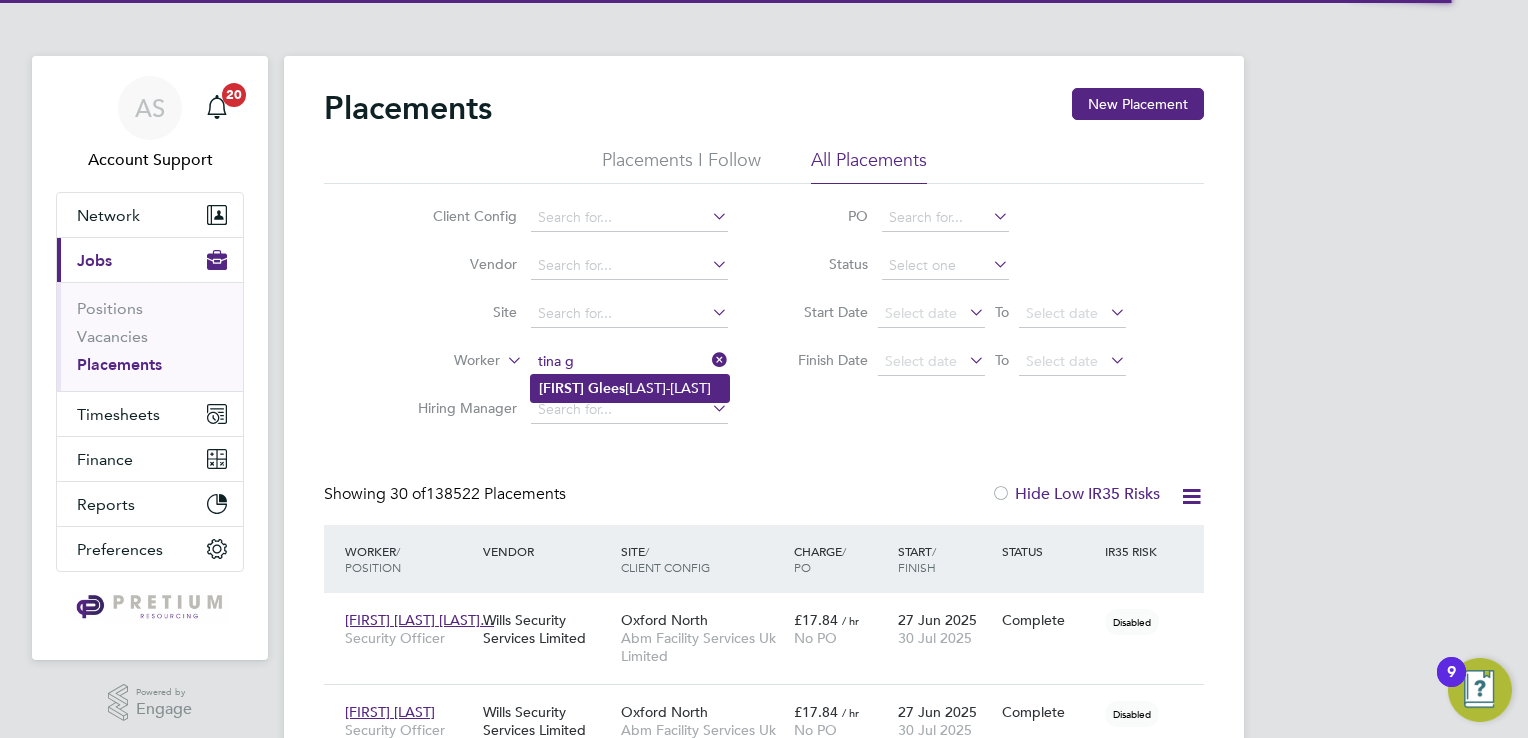 type on "[FIRST] [LAST]" 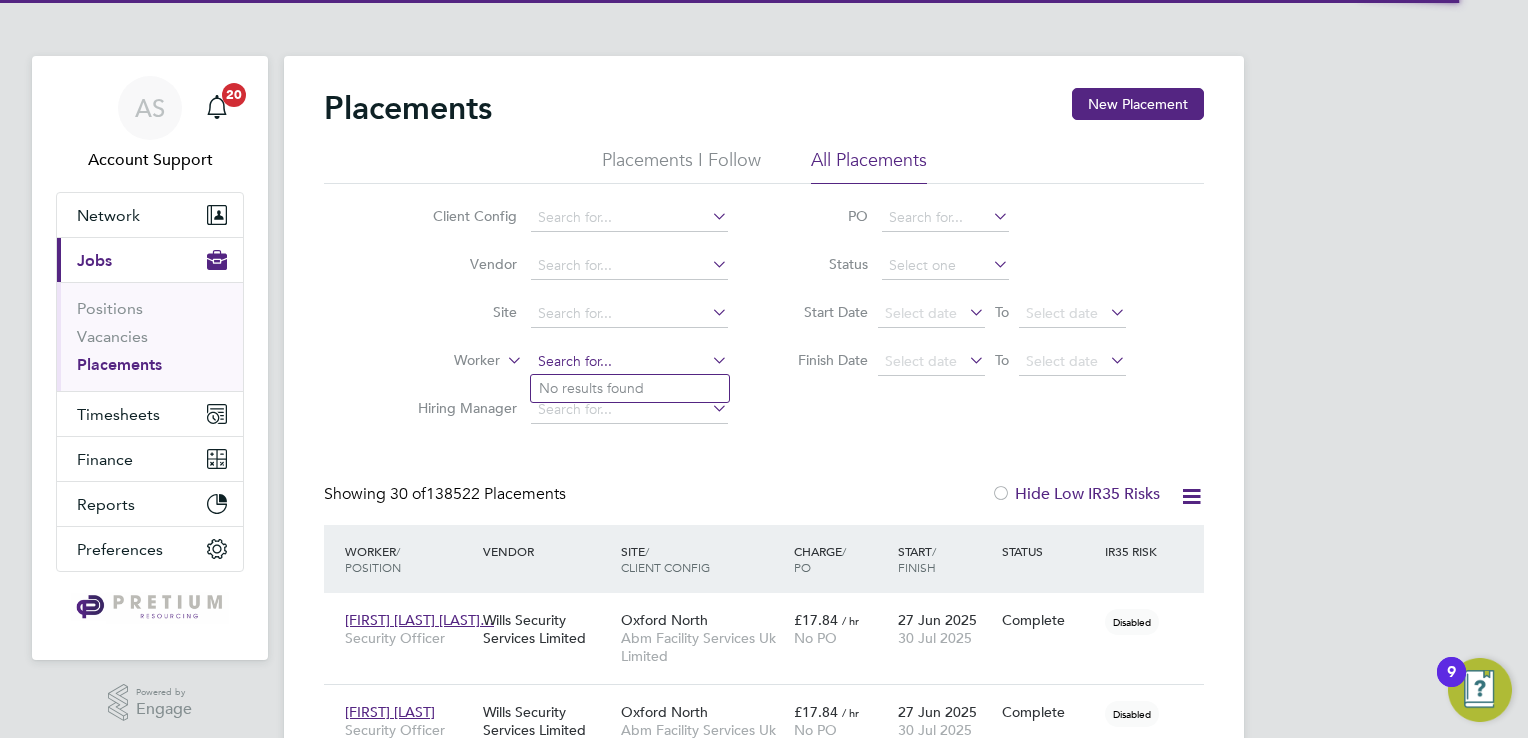 click 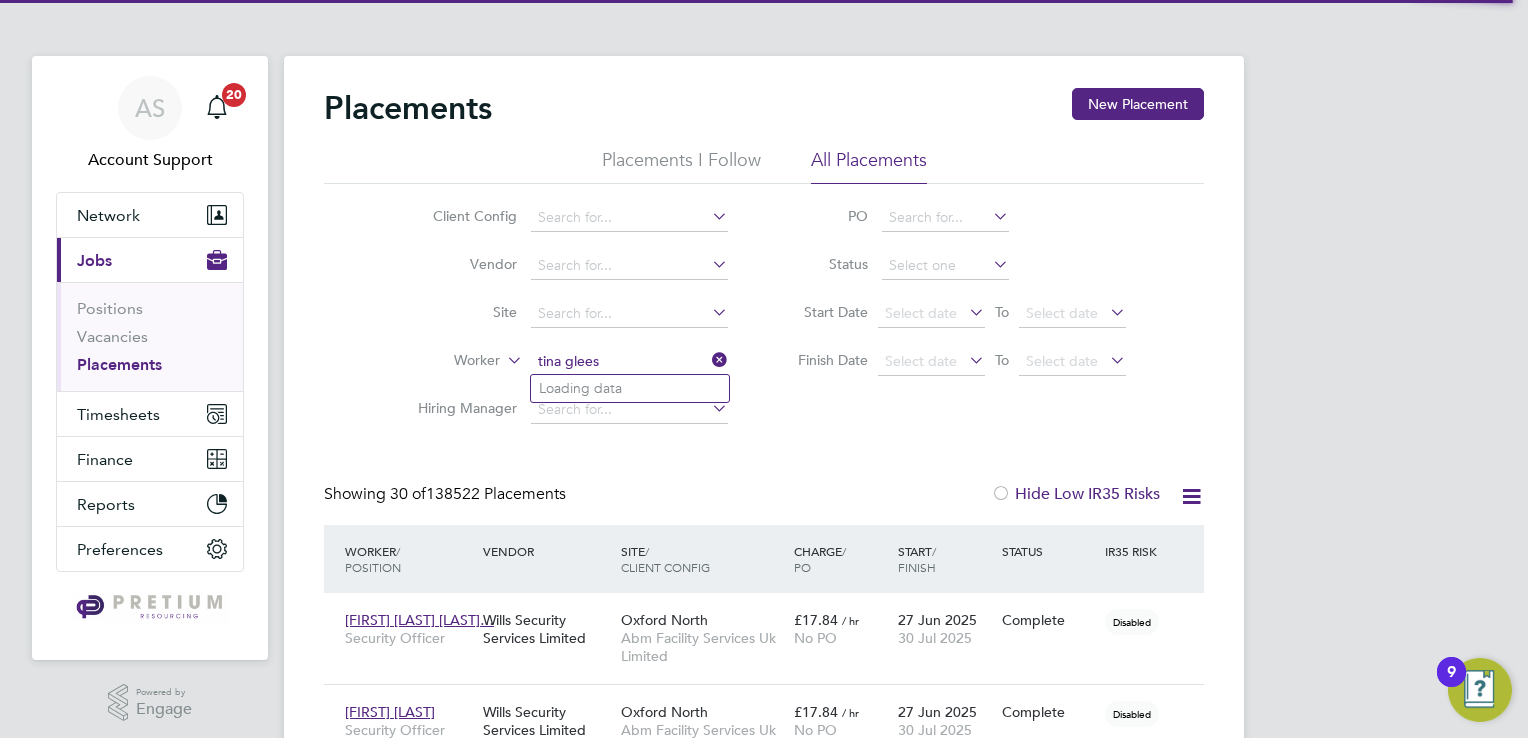 type on "[FIRST] [LAST]" 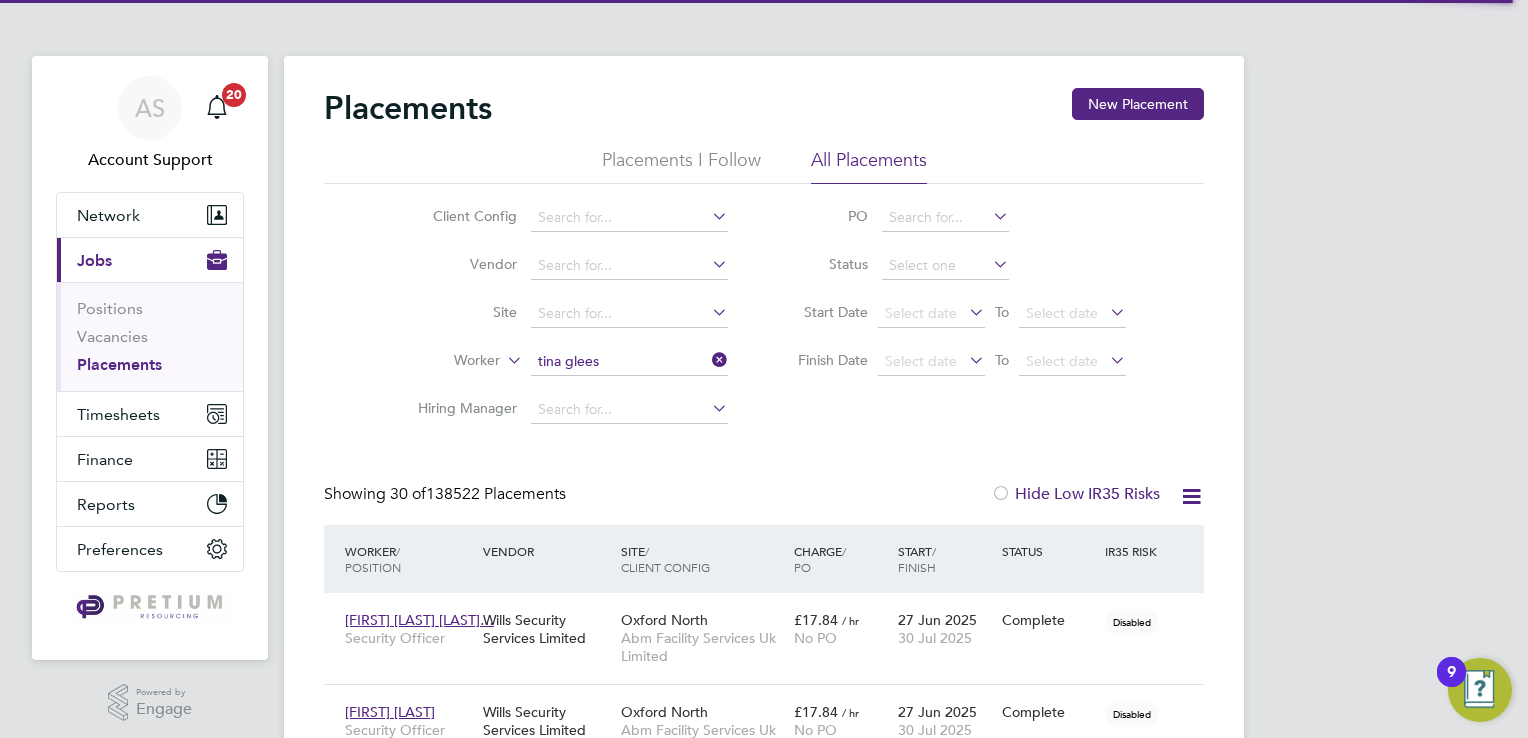 type 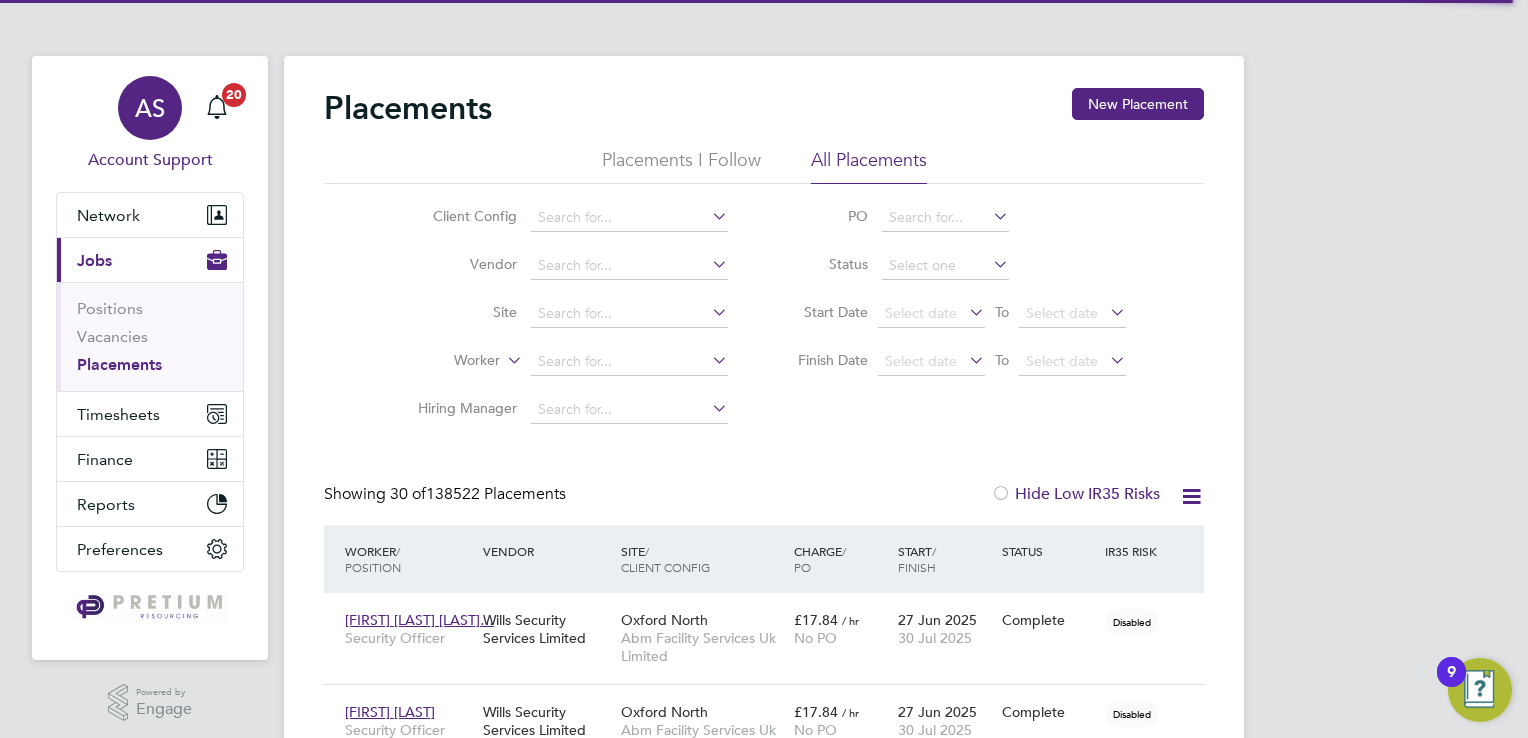 click on "AS" at bounding box center [150, 108] 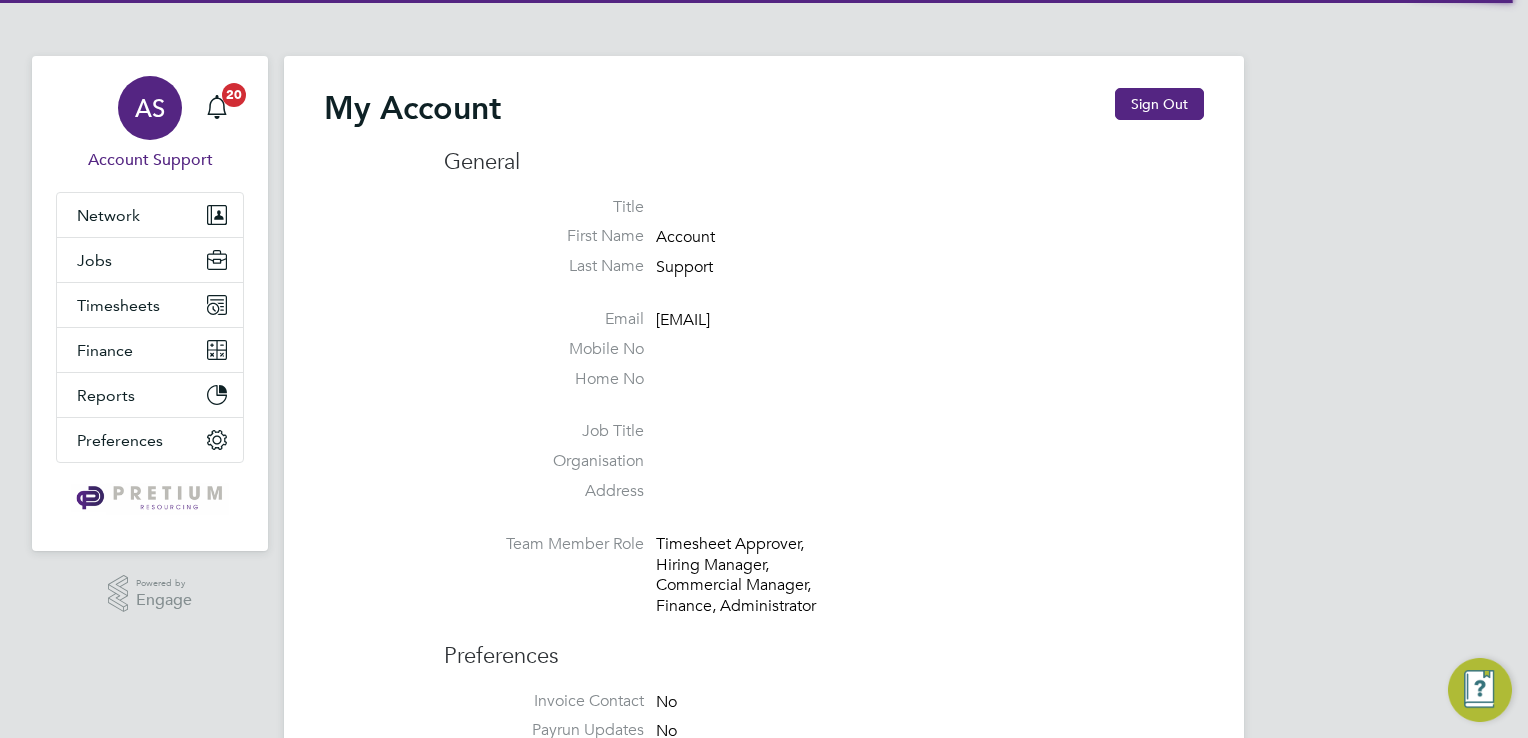 type on "account.support@pretiumresourcing.co.uk" 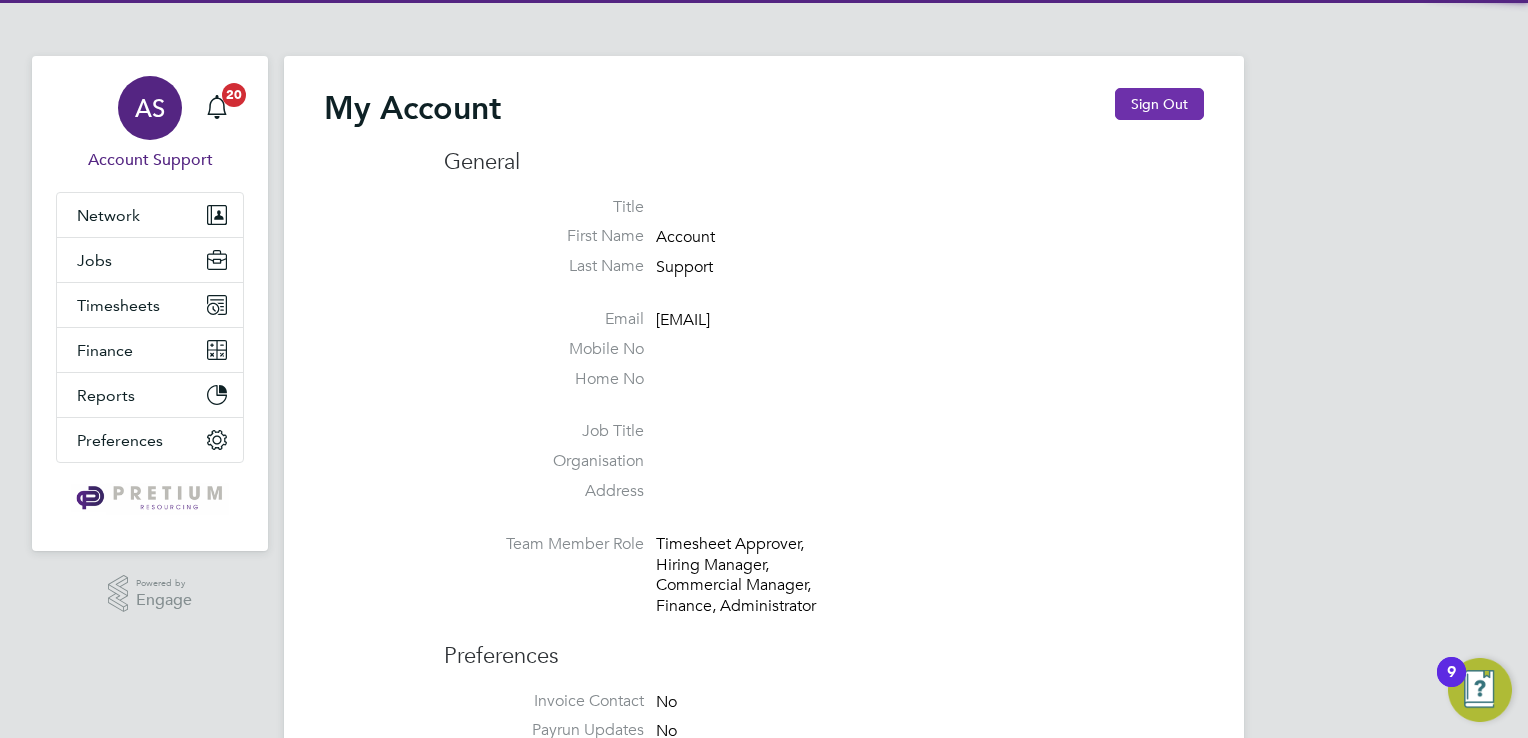 click on "Sign Out" at bounding box center [1159, 104] 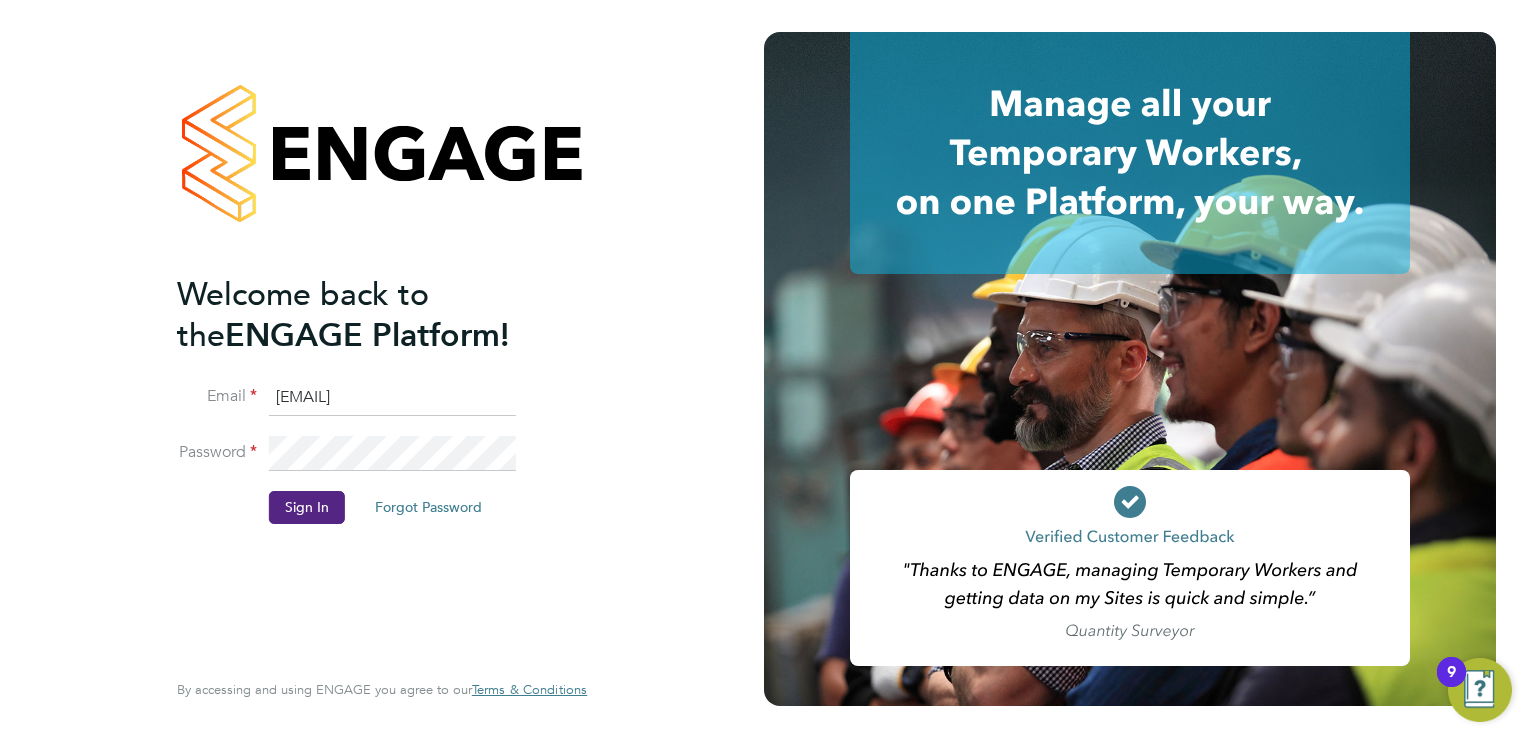 click on "account.support@pretiumresourcing.co.uk" 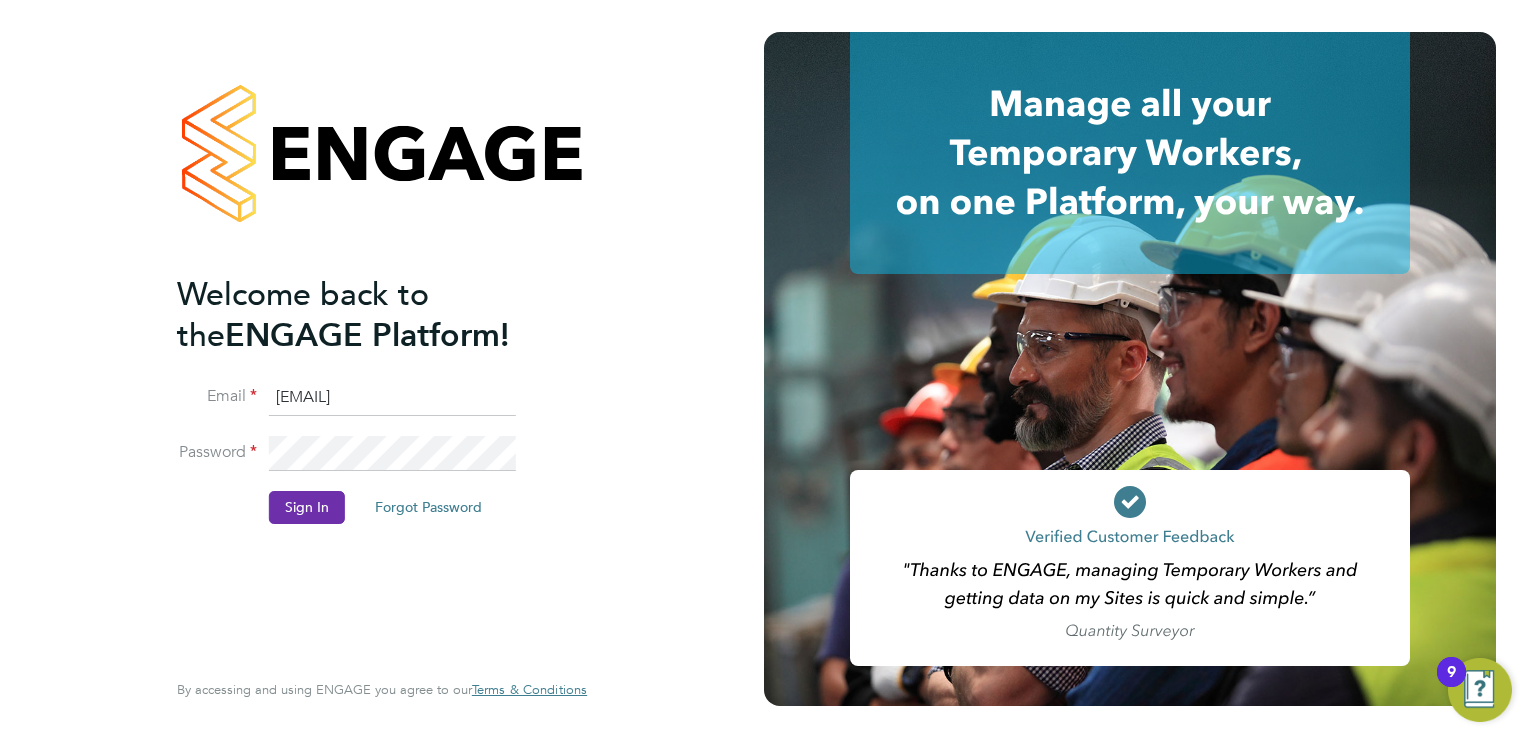 click on "Sign In" 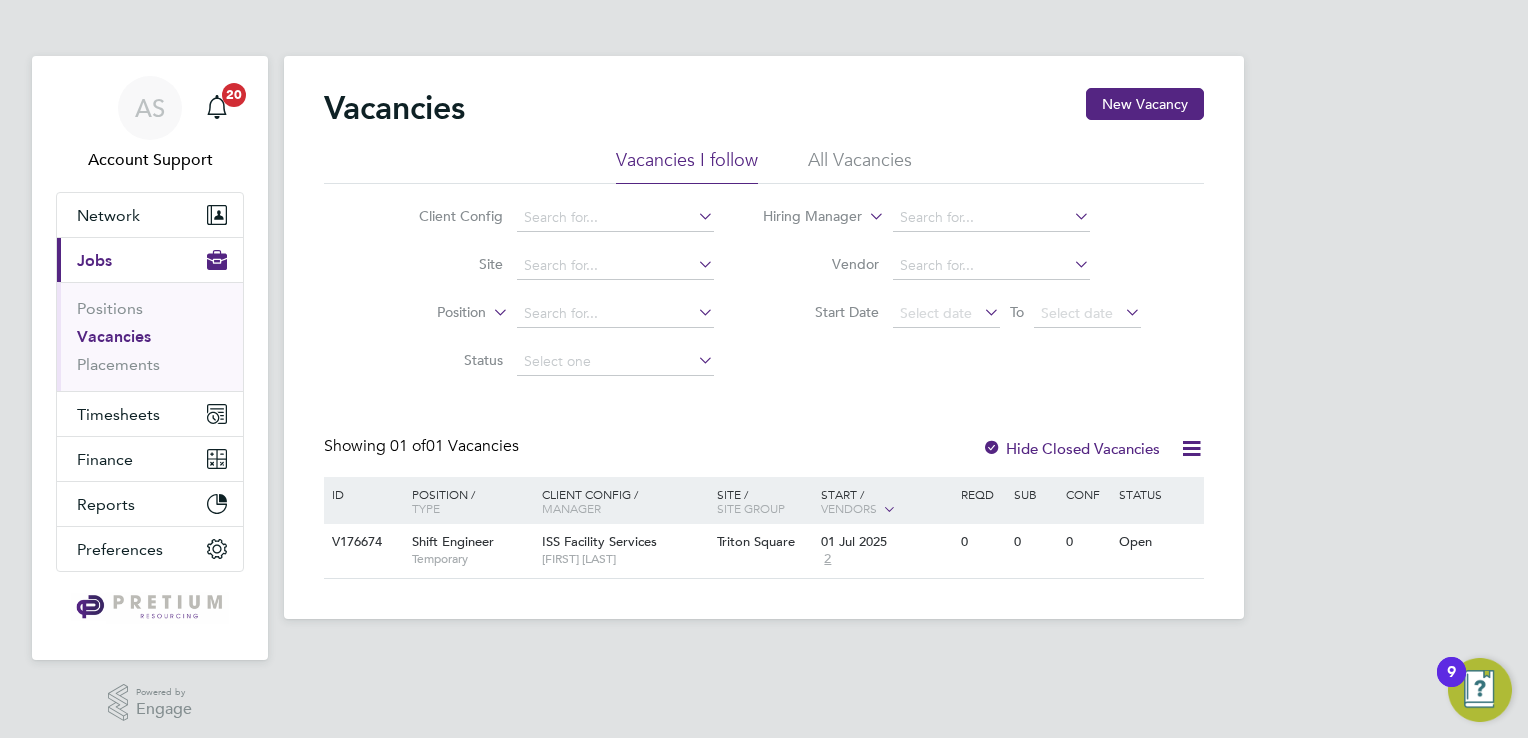 scroll, scrollTop: 0, scrollLeft: 0, axis: both 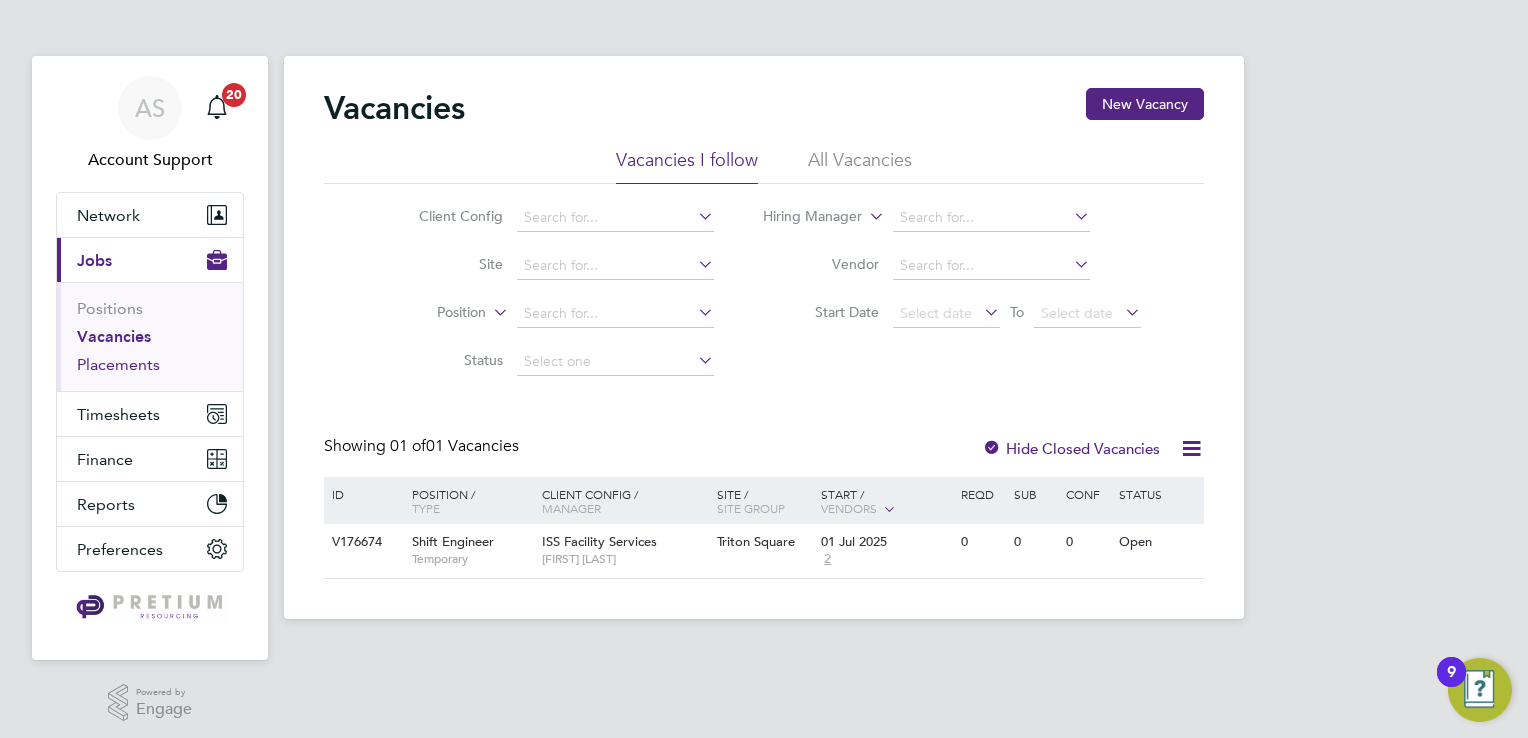 click on "Placements" at bounding box center (118, 364) 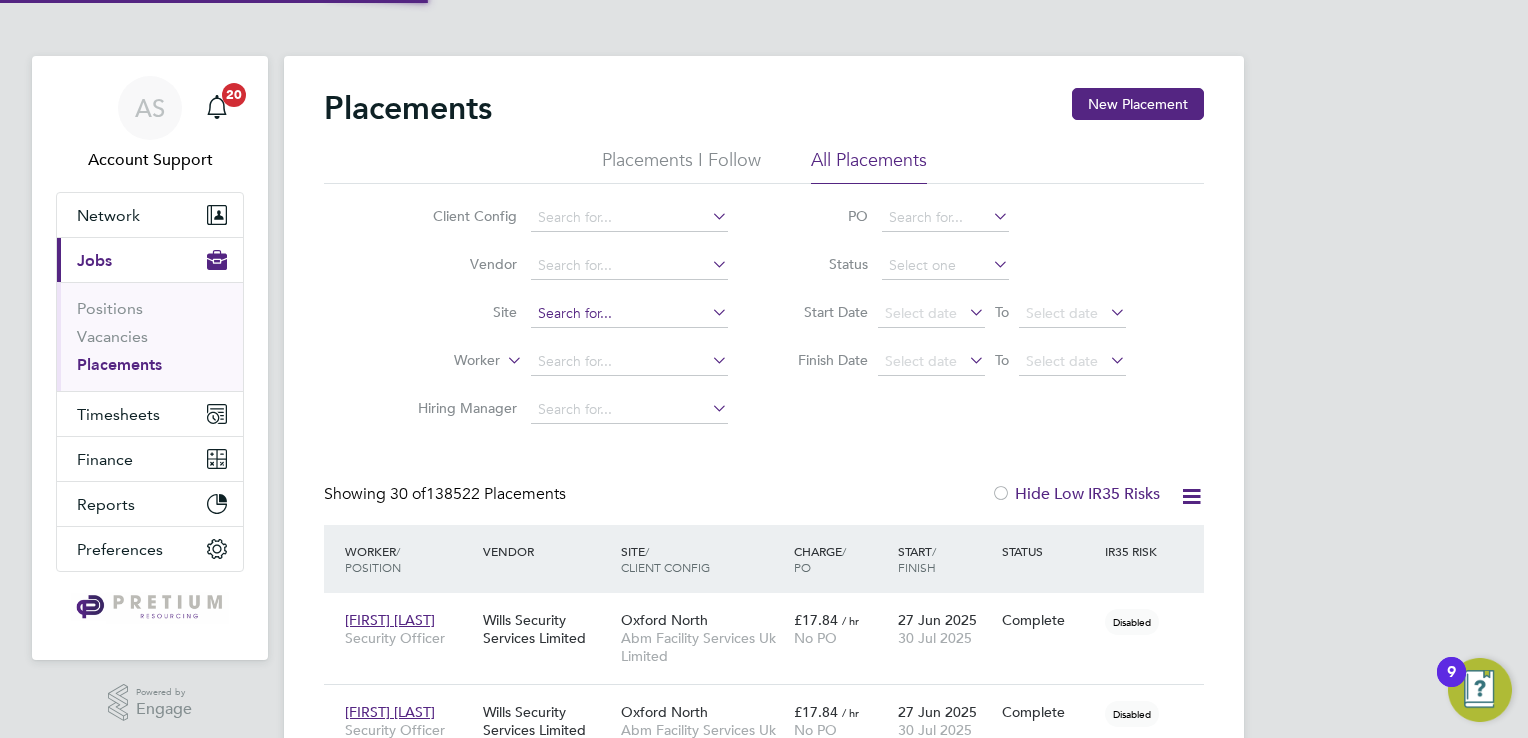 scroll, scrollTop: 9, scrollLeft: 9, axis: both 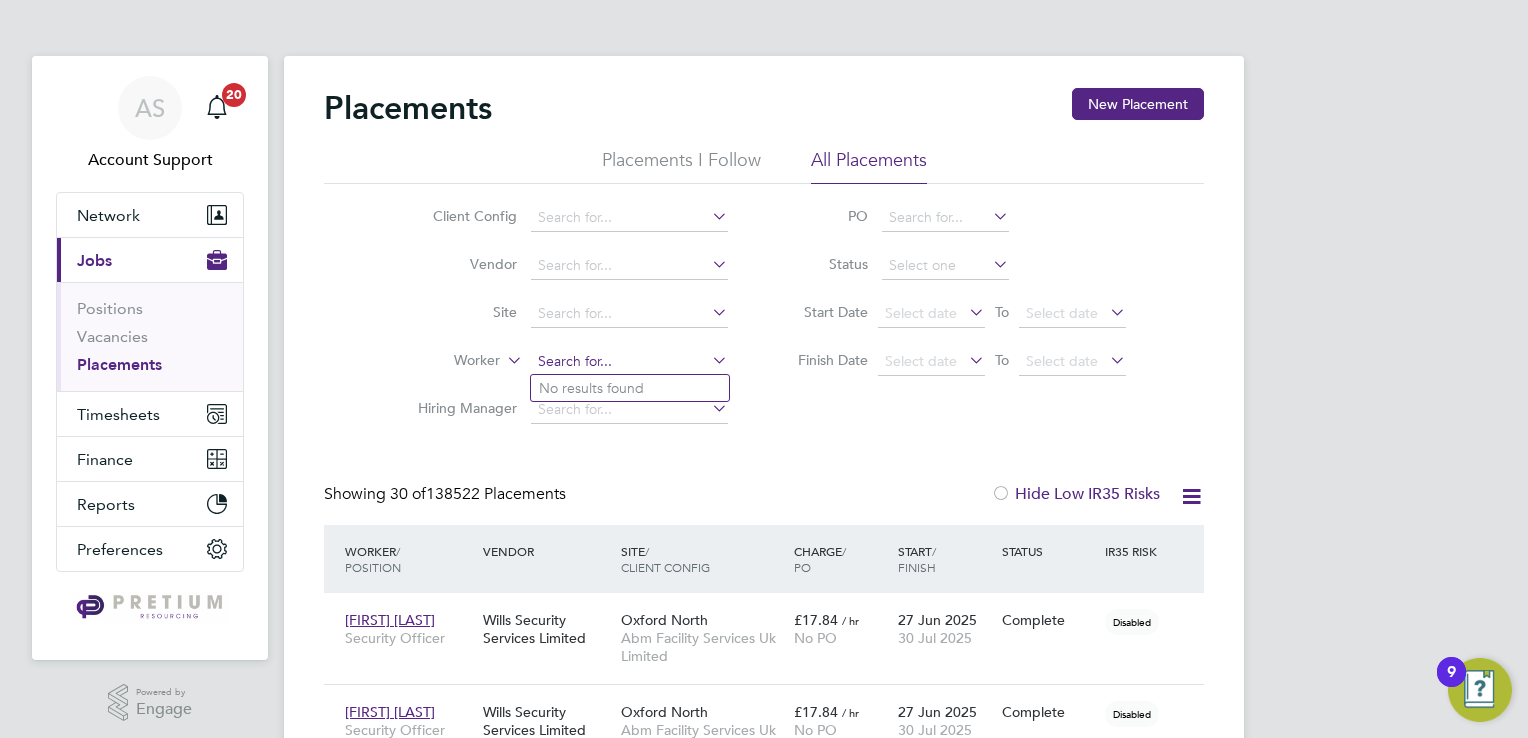 click 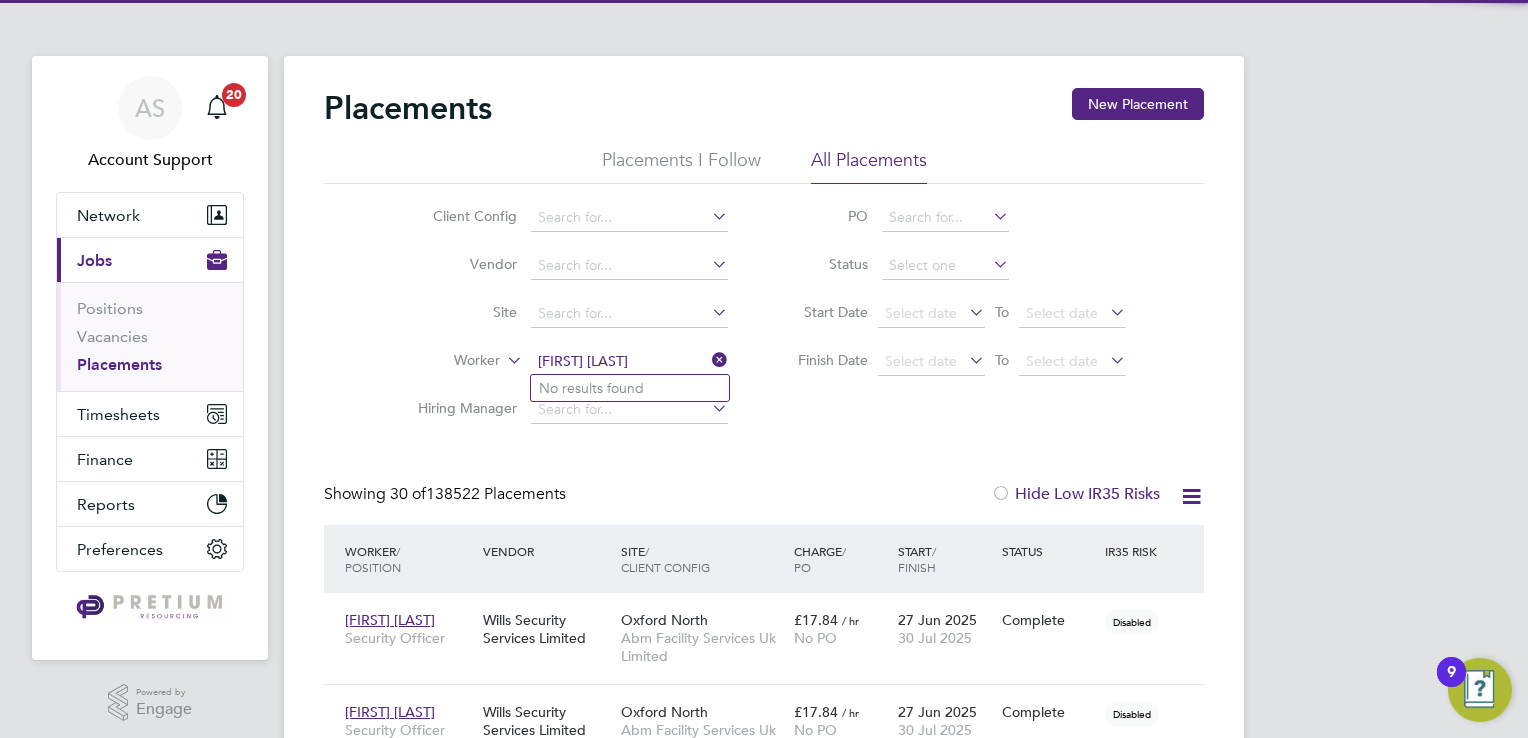type on "[FIRST] [LAST]" 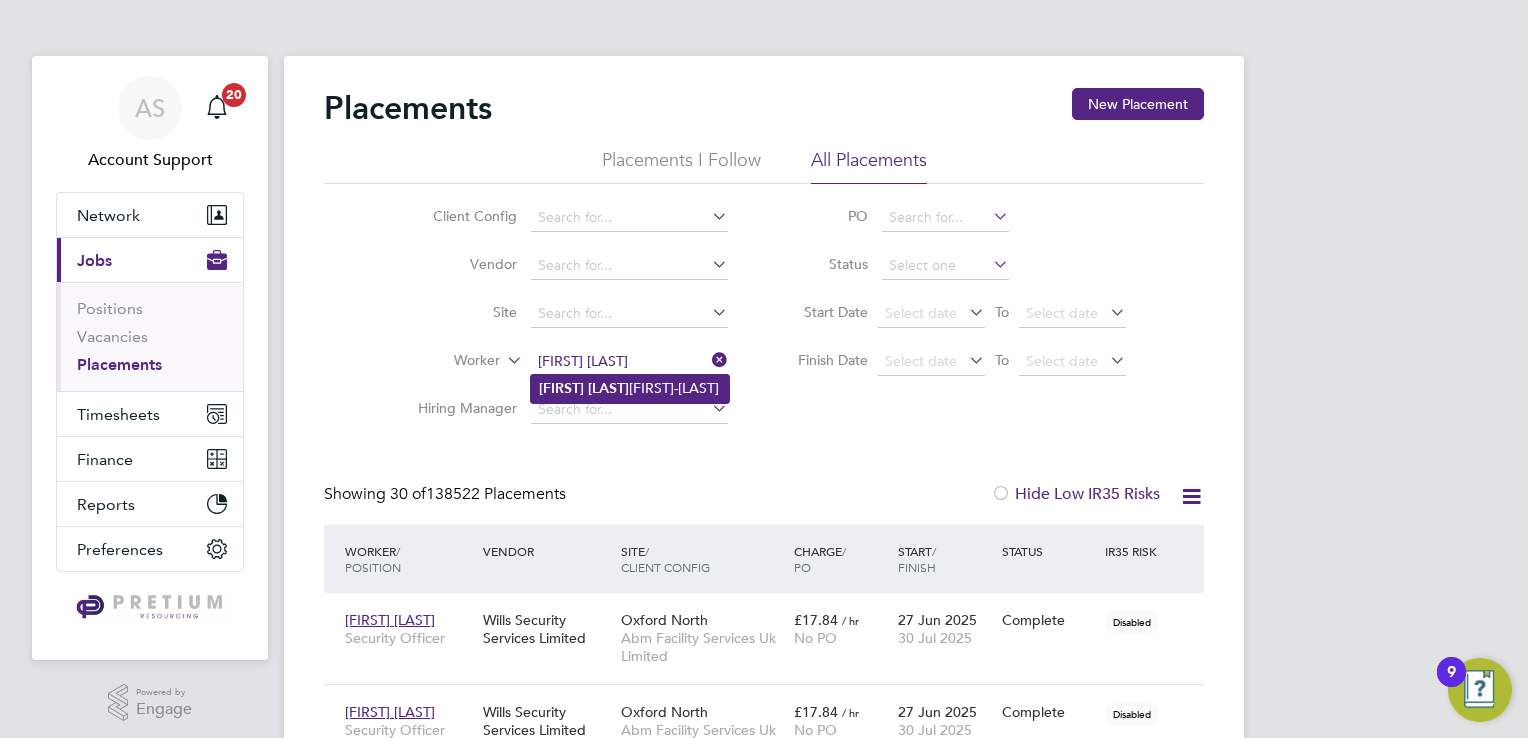 click on "[FIRST] [MIDDLE] [LAST]" 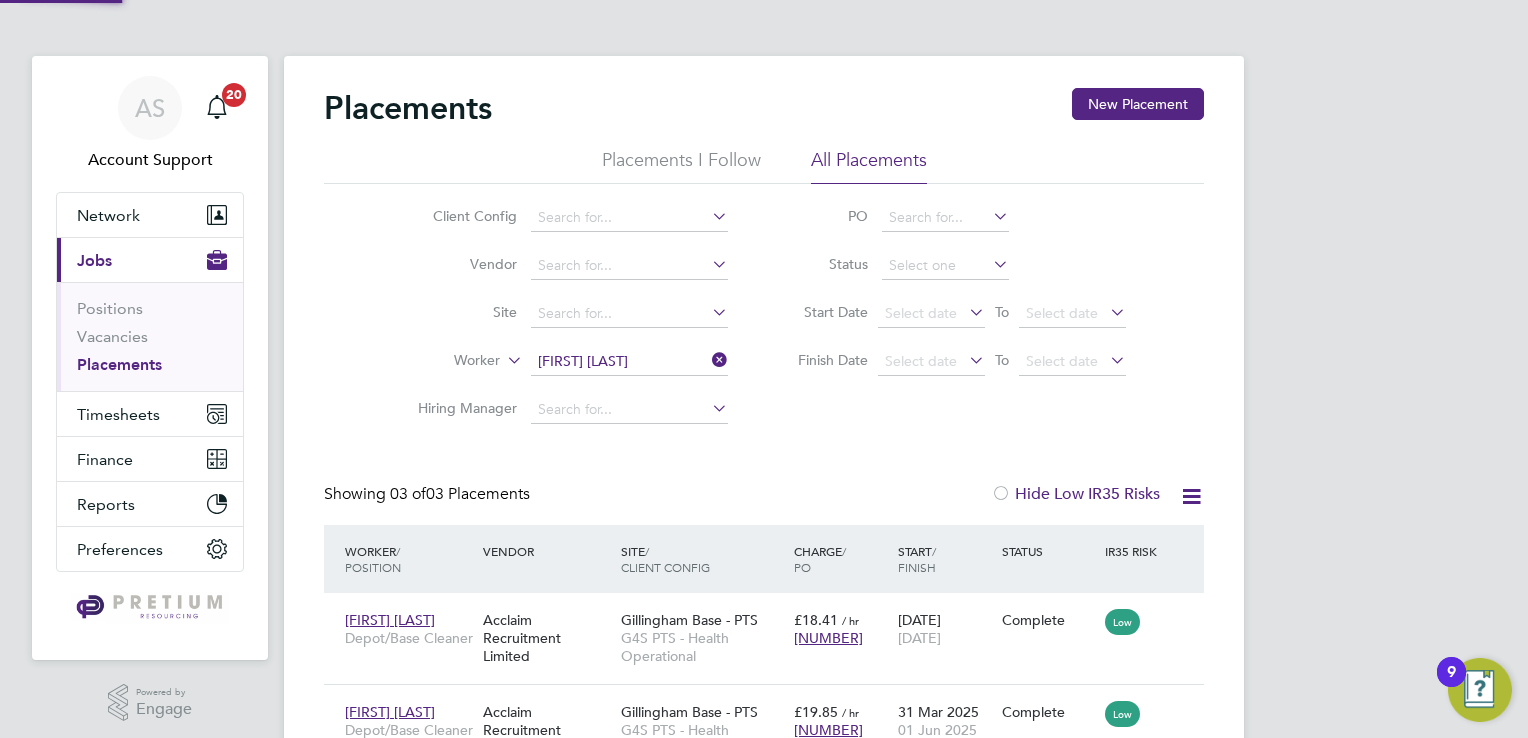 scroll, scrollTop: 10, scrollLeft: 9, axis: both 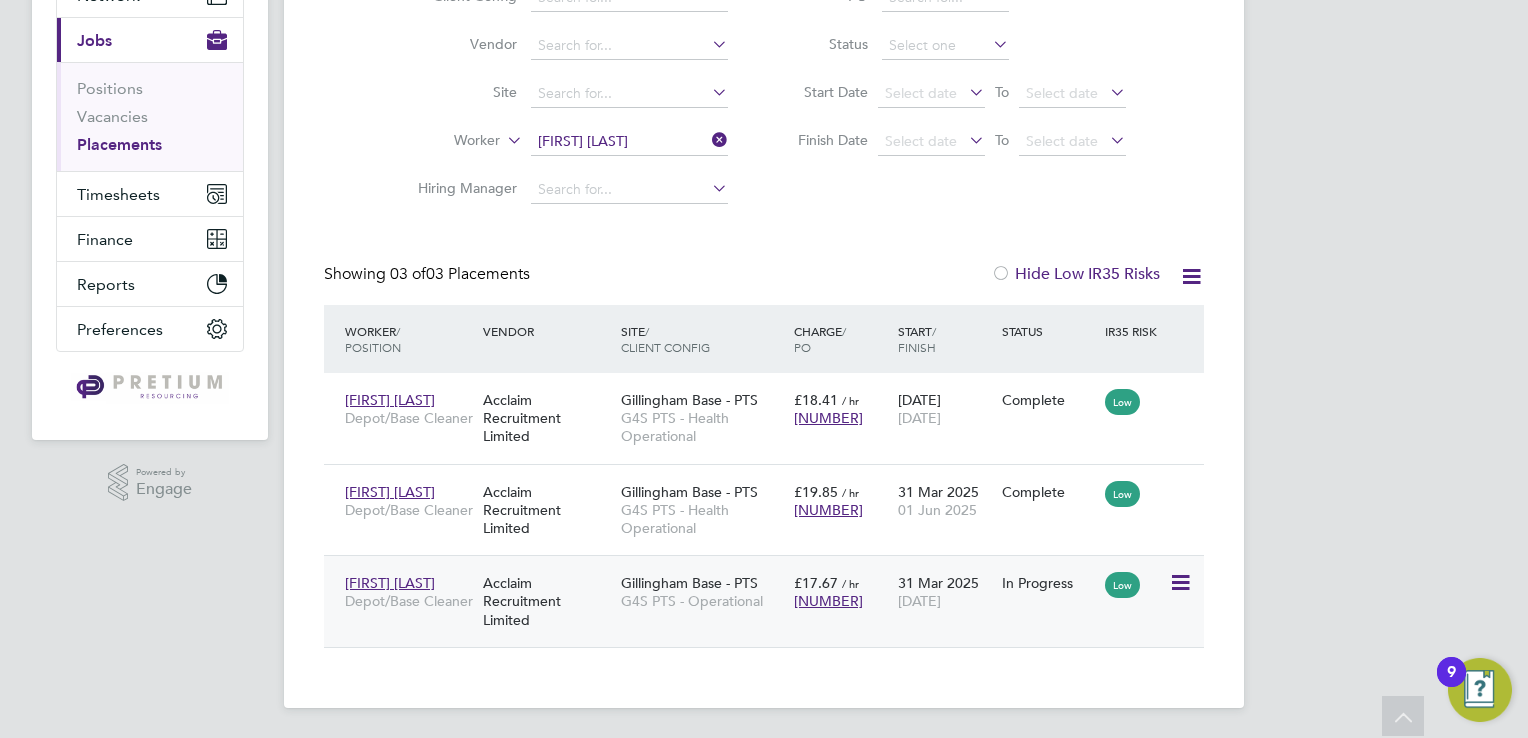 click on "[DATE]" 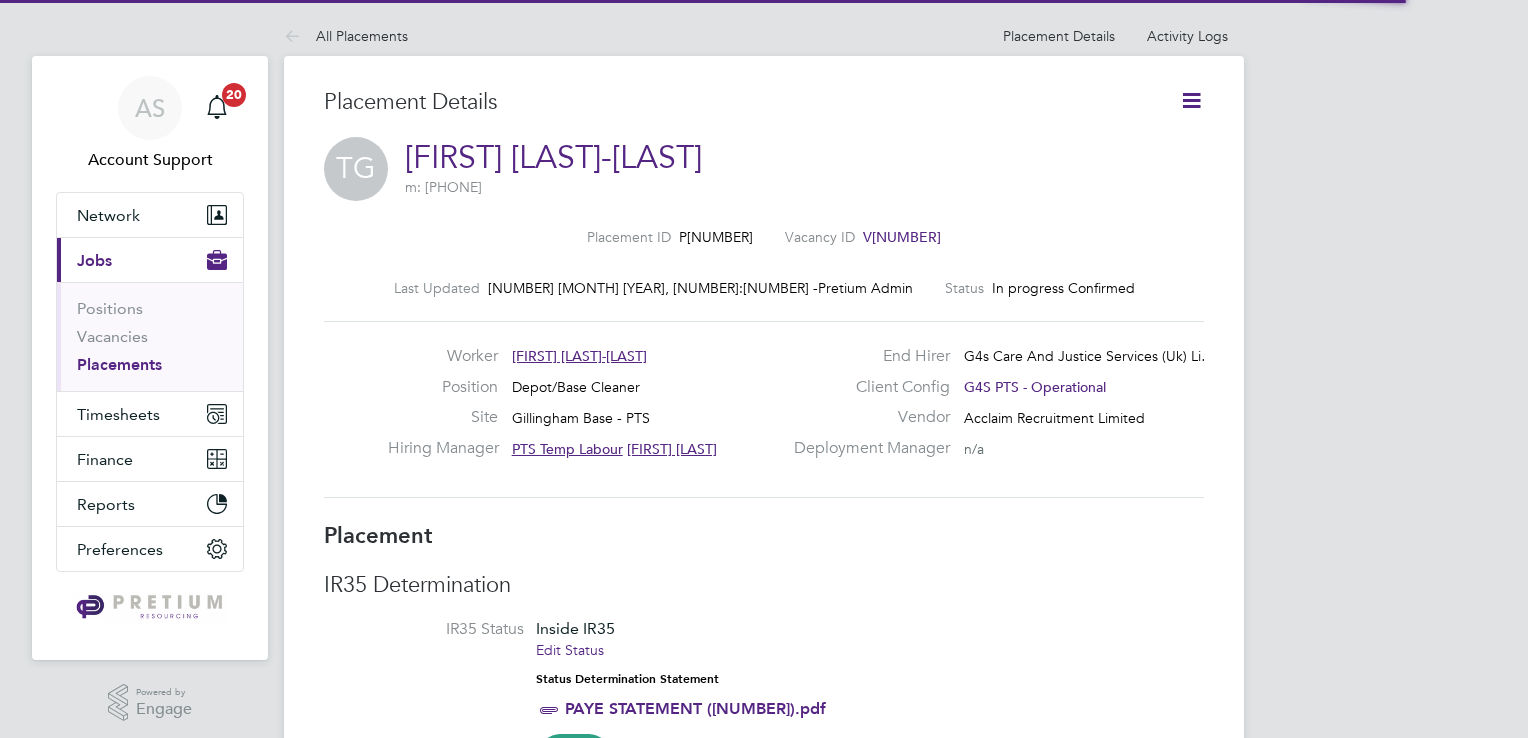 scroll, scrollTop: 64, scrollLeft: 0, axis: vertical 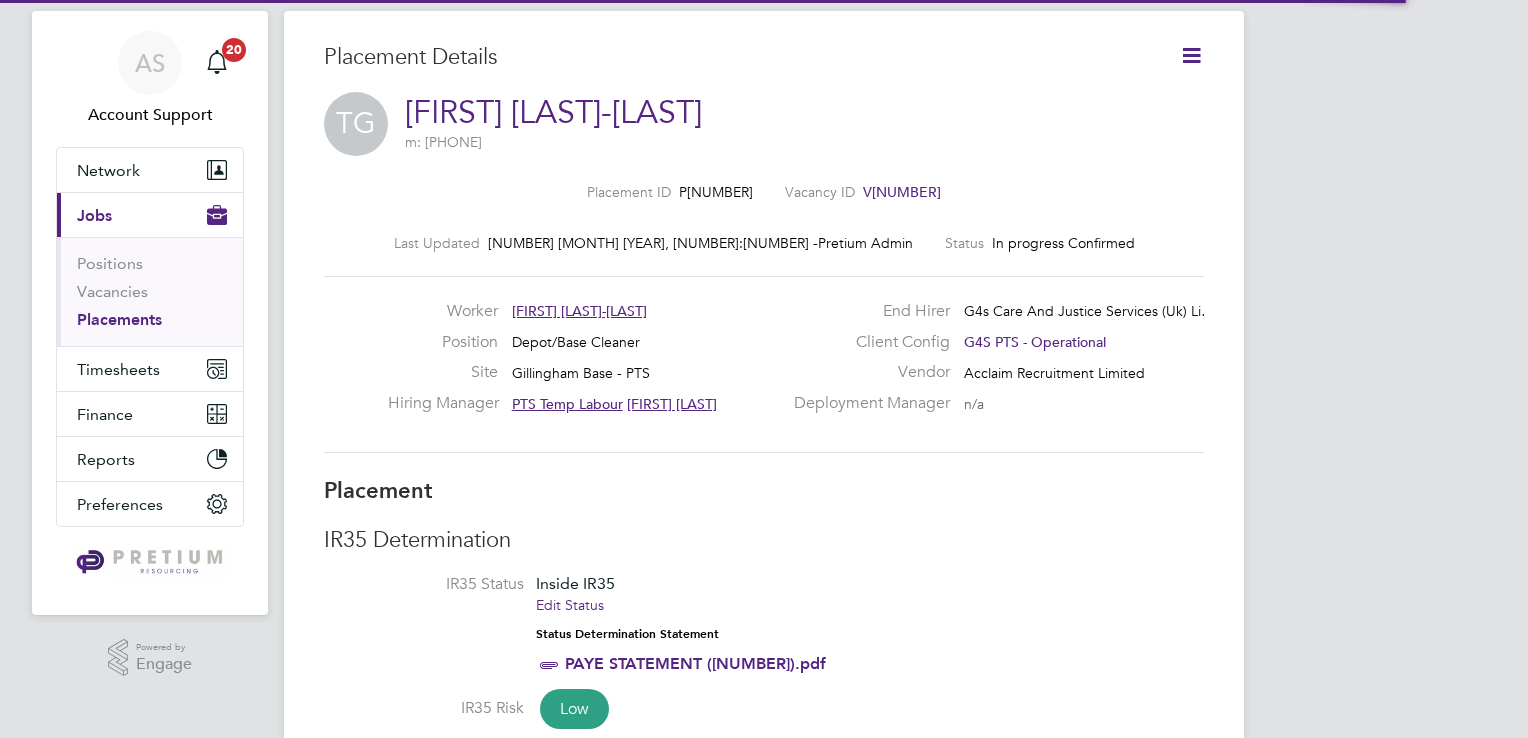 type 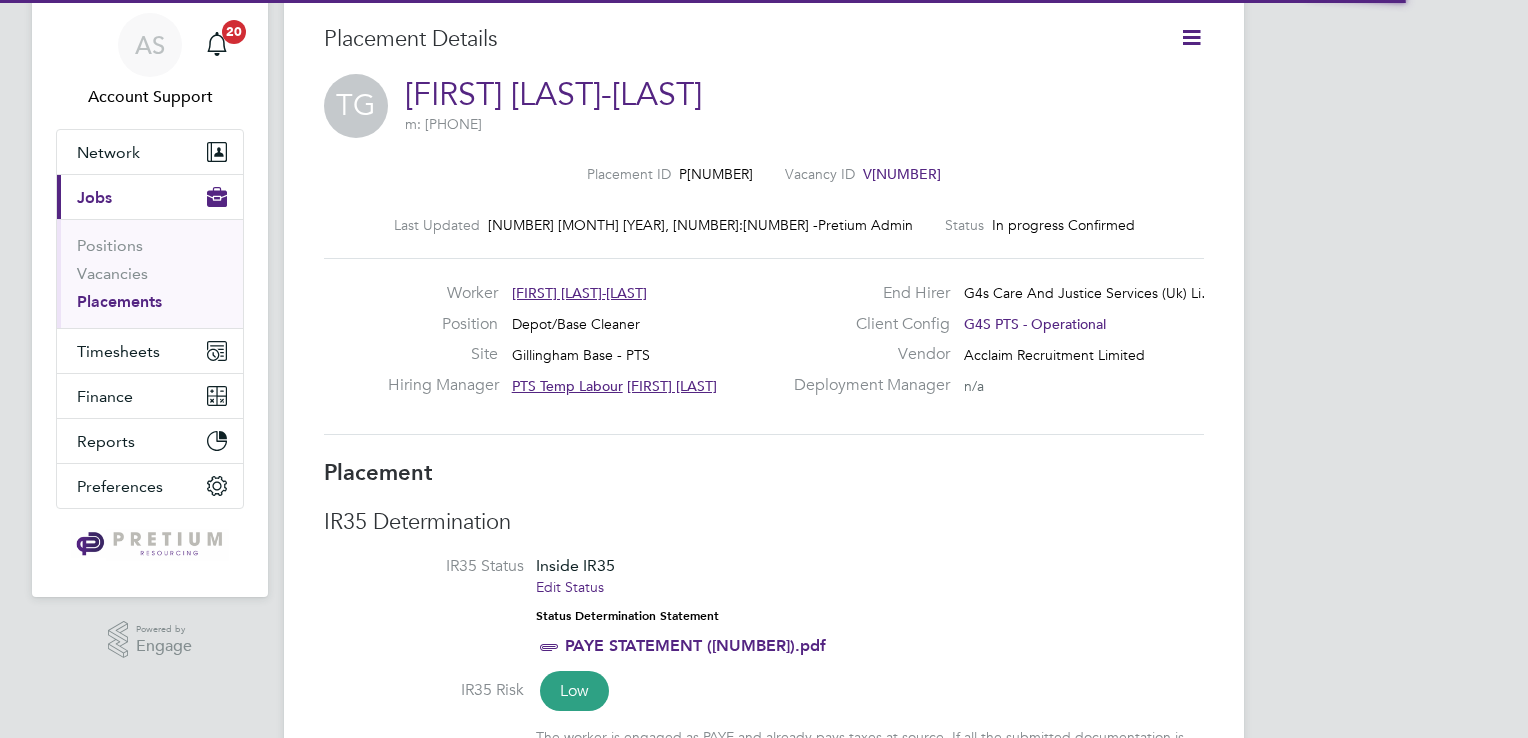scroll, scrollTop: 19, scrollLeft: 116, axis: both 